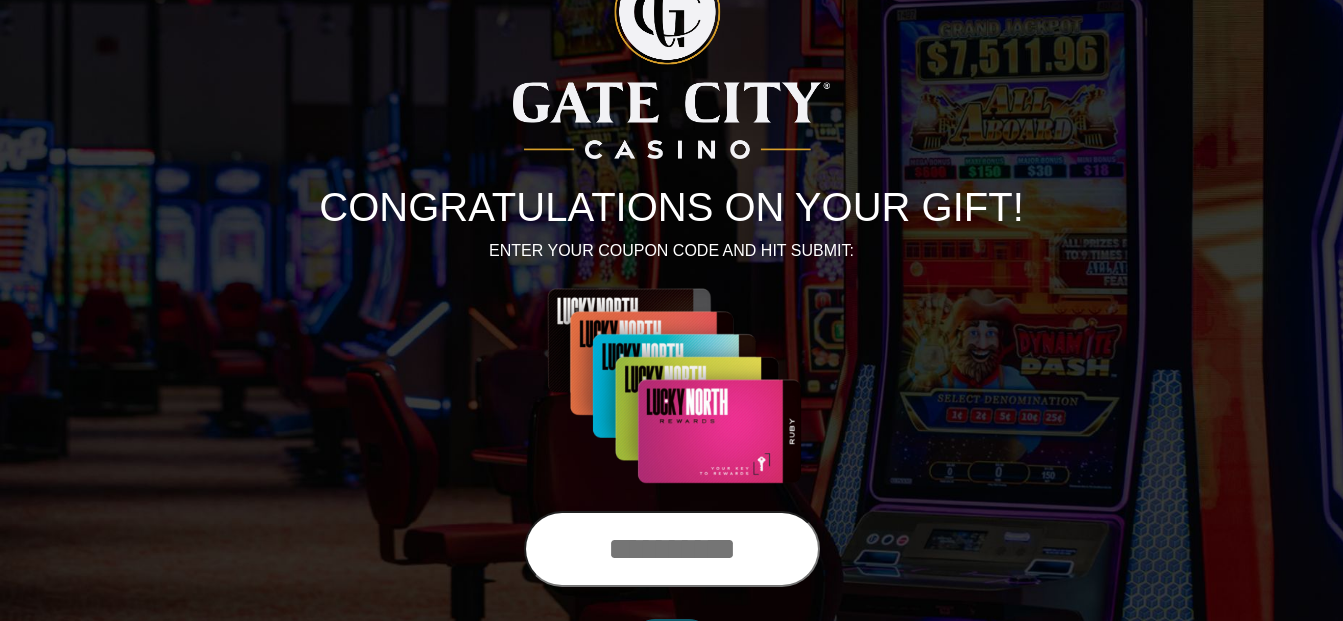 scroll, scrollTop: 161, scrollLeft: 0, axis: vertical 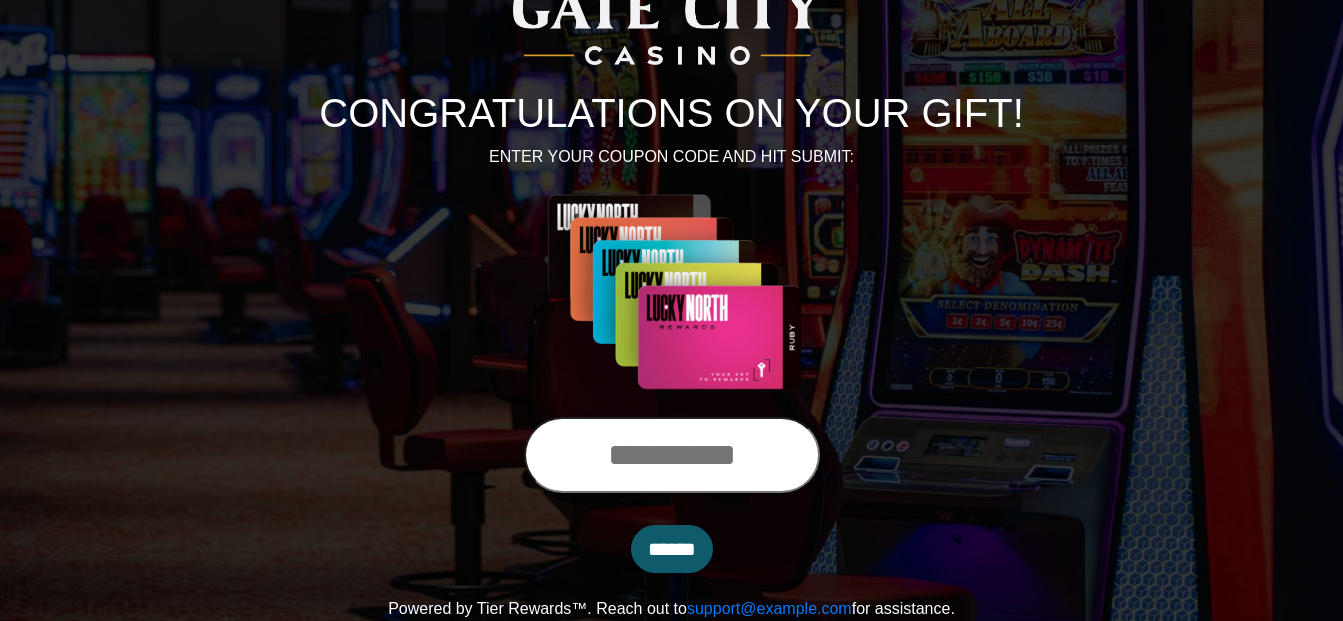 click at bounding box center (672, 455) 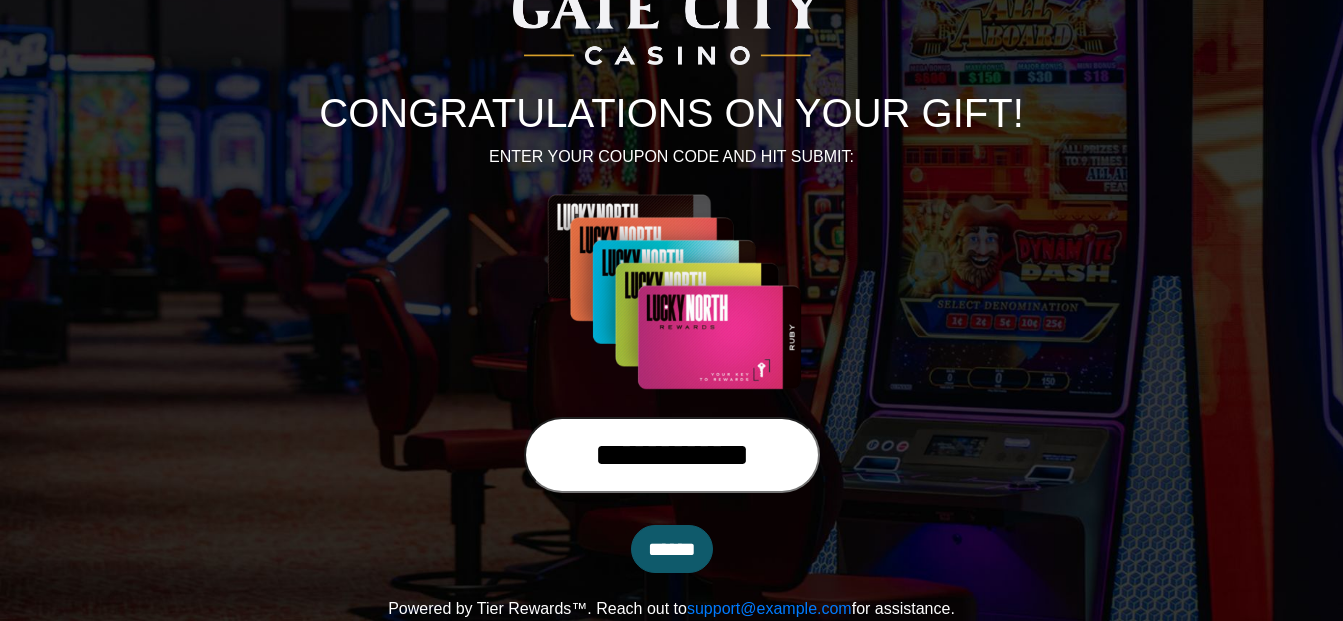 type on "**********" 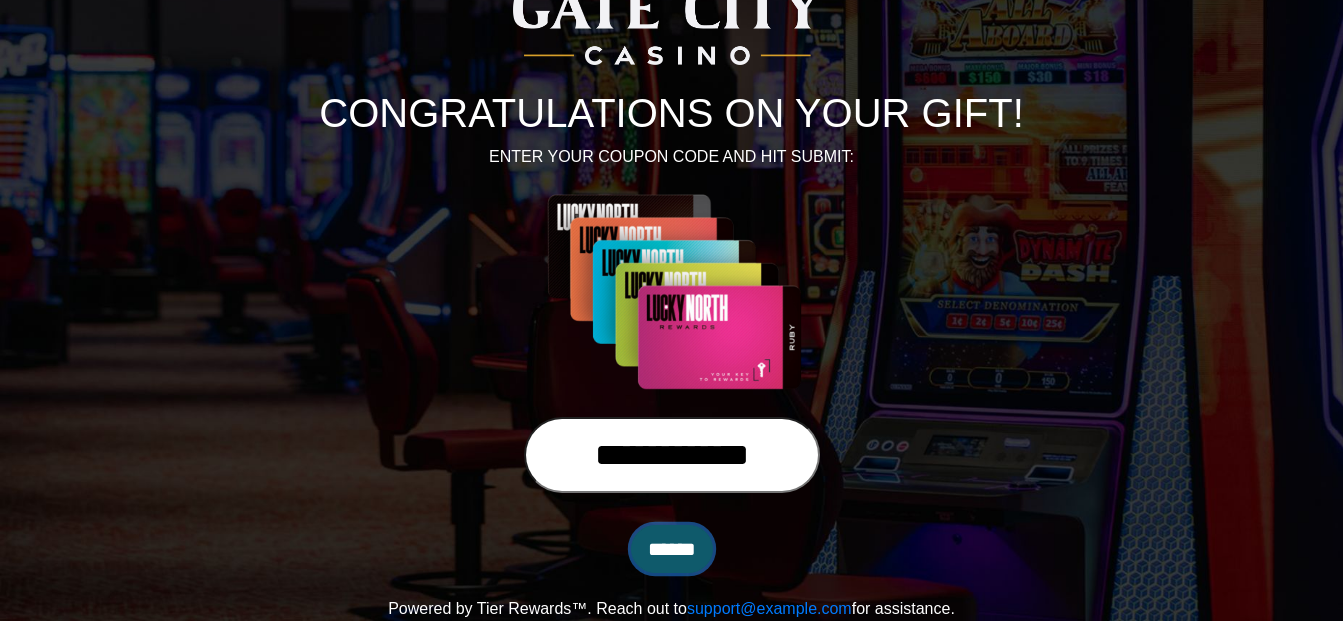 click on "******" at bounding box center [672, 549] 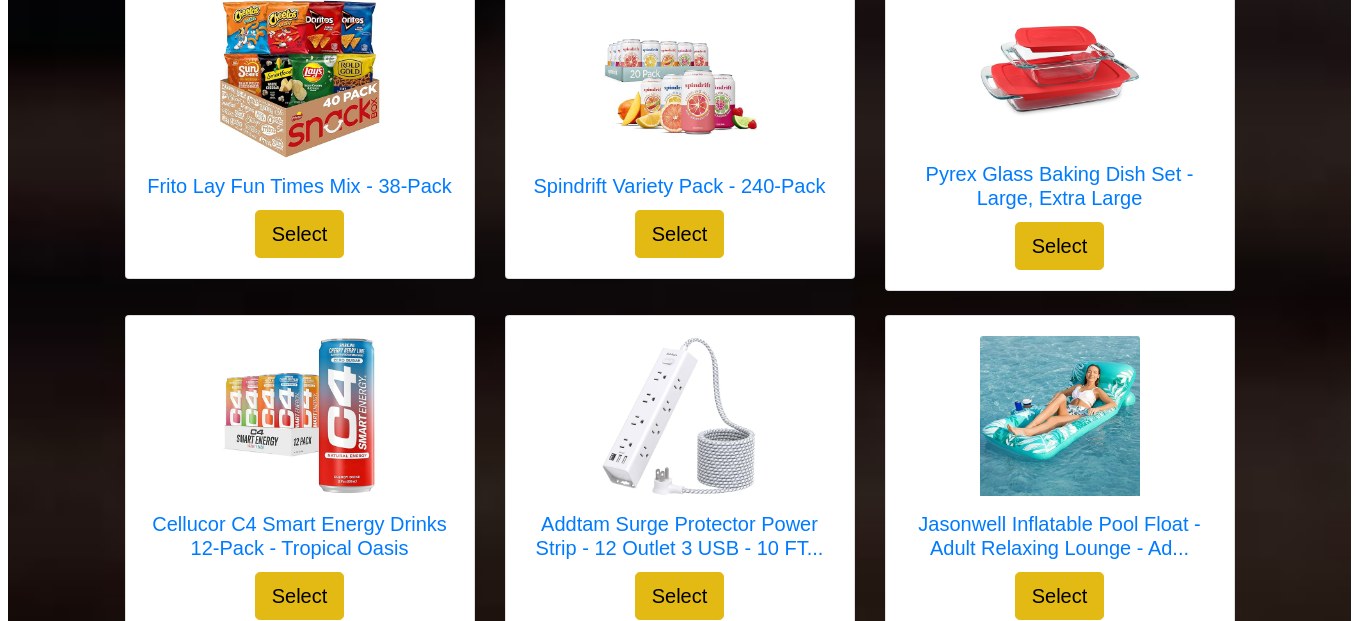 scroll, scrollTop: 4200, scrollLeft: 0, axis: vertical 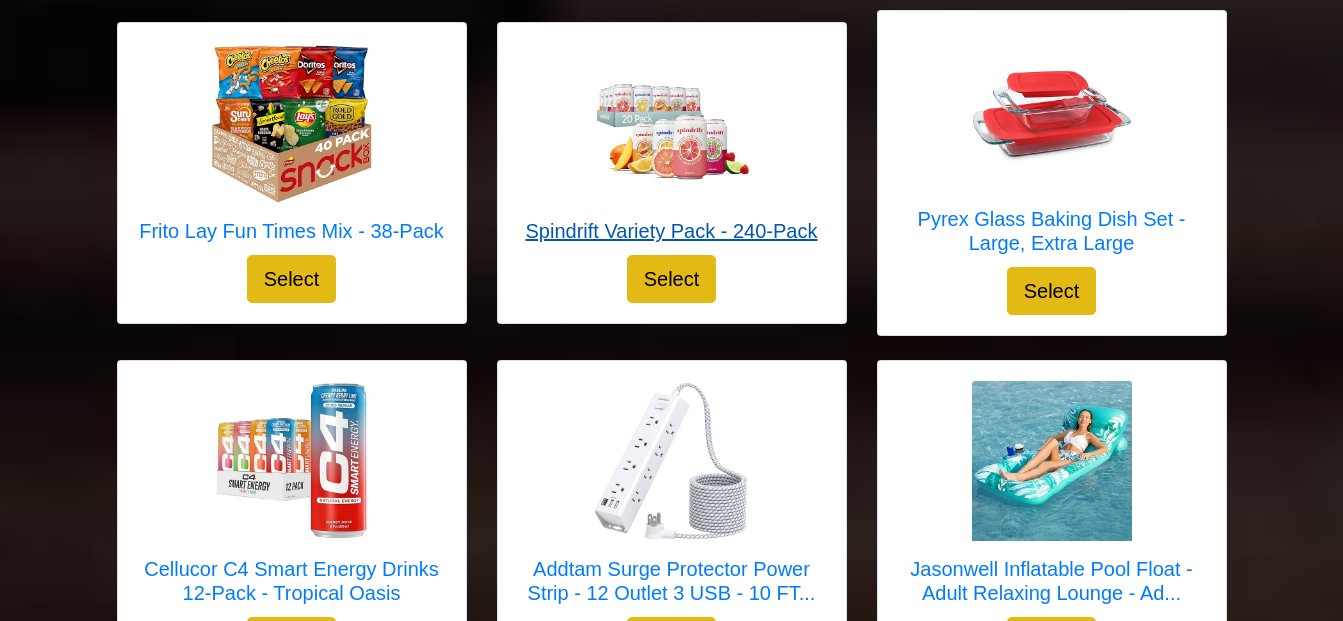 click on "Spindrift Variety Pack - 240-Pack" at bounding box center [672, 231] 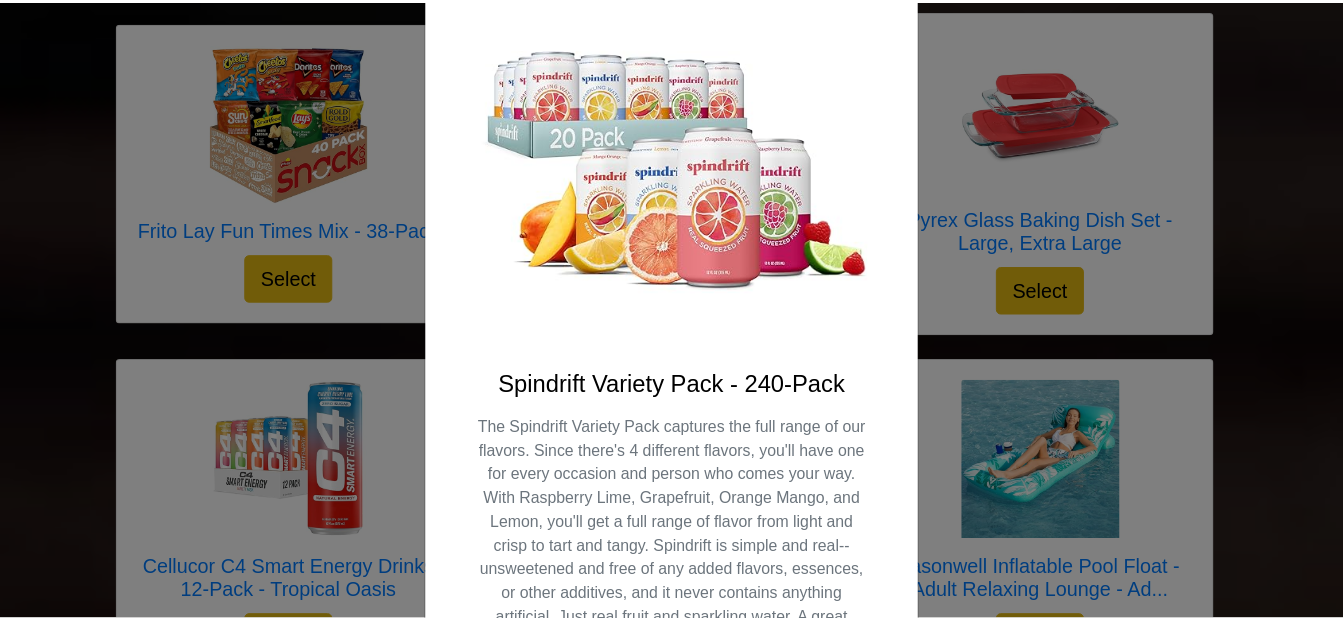 scroll, scrollTop: 0, scrollLeft: 0, axis: both 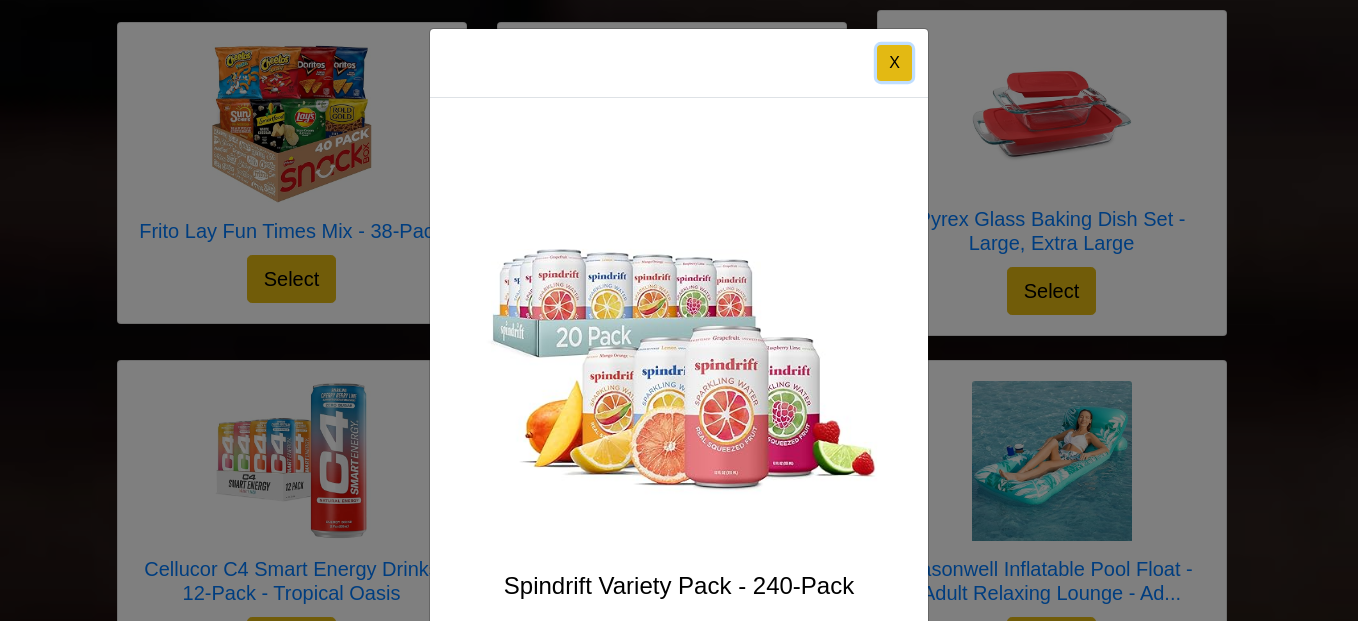 click on "X" at bounding box center [894, 63] 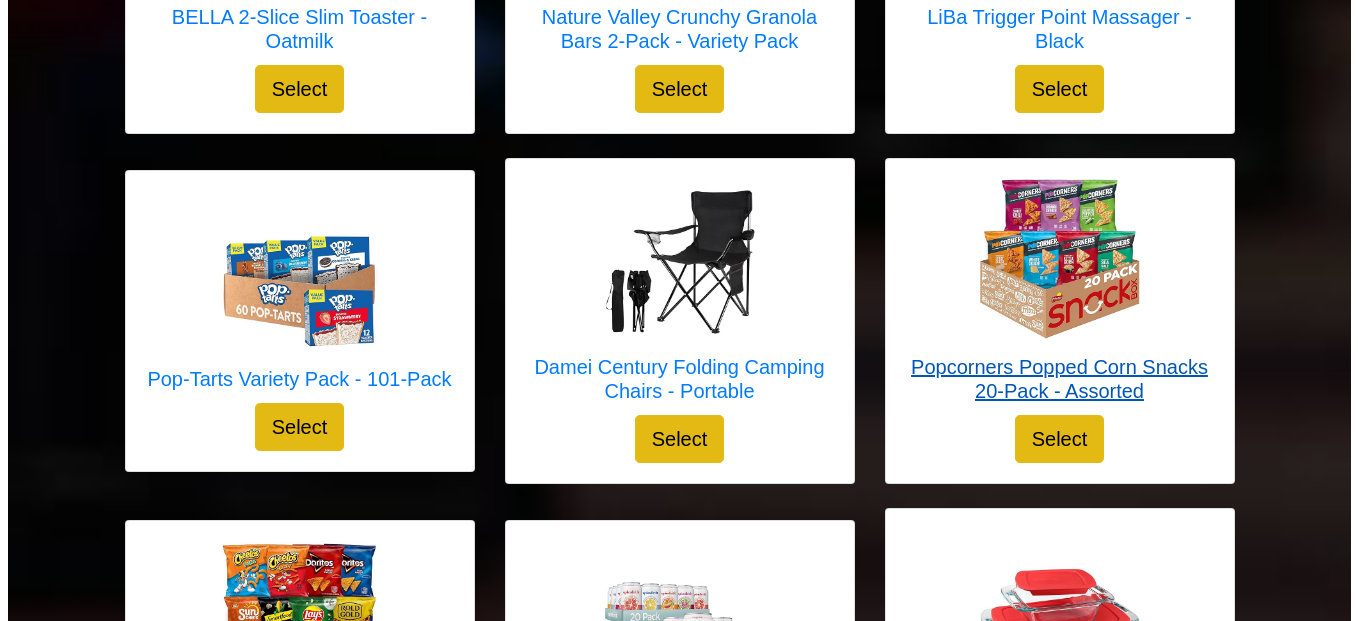 scroll, scrollTop: 3700, scrollLeft: 0, axis: vertical 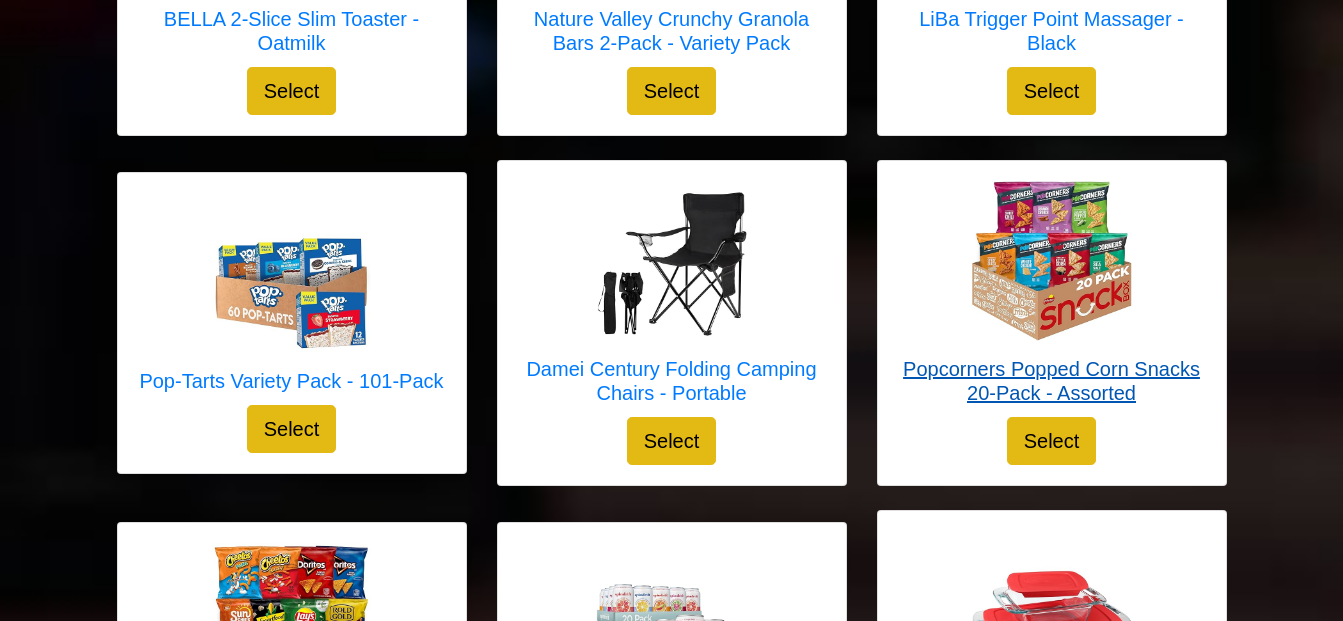 click on "Popcorners Popped Corn Snacks 20-Pack - Assorted" at bounding box center (1052, 381) 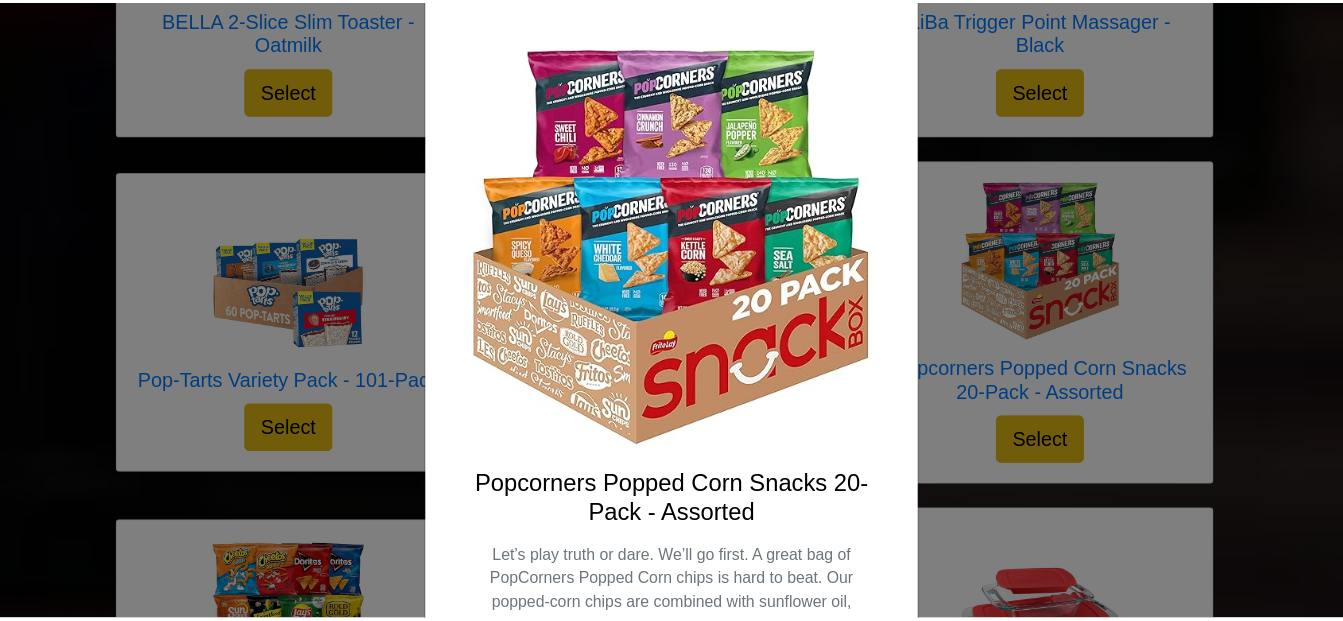 scroll, scrollTop: 0, scrollLeft: 0, axis: both 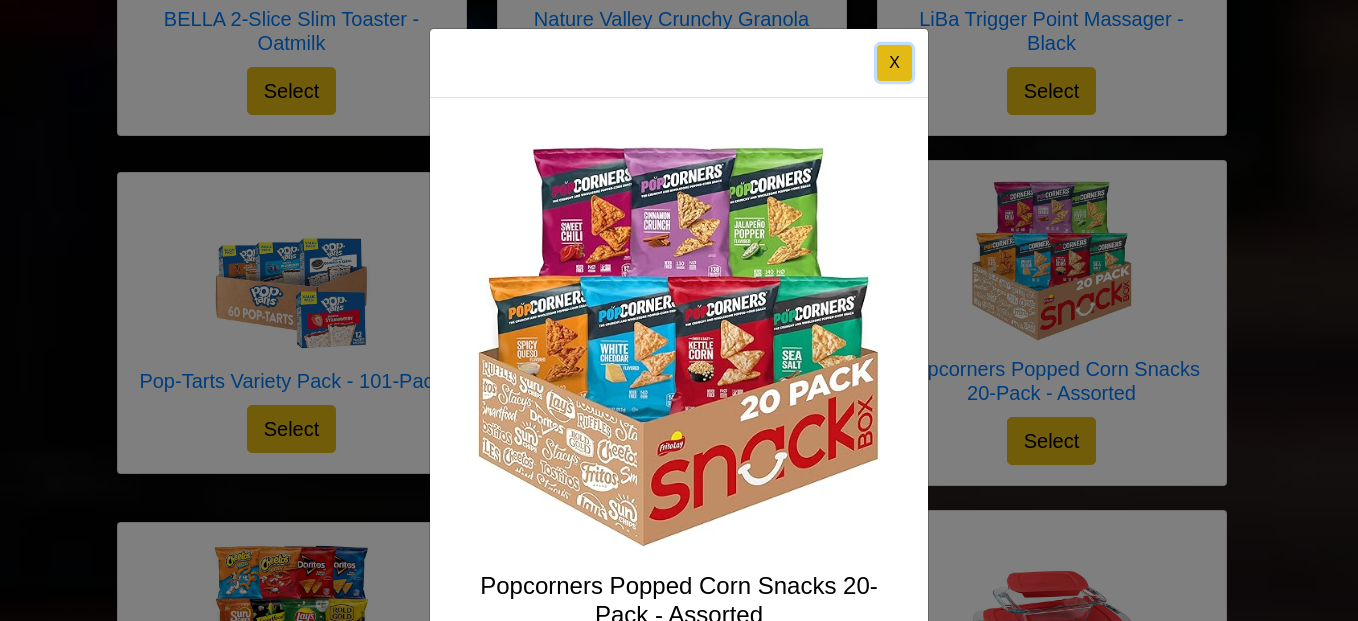 click on "X" at bounding box center [894, 63] 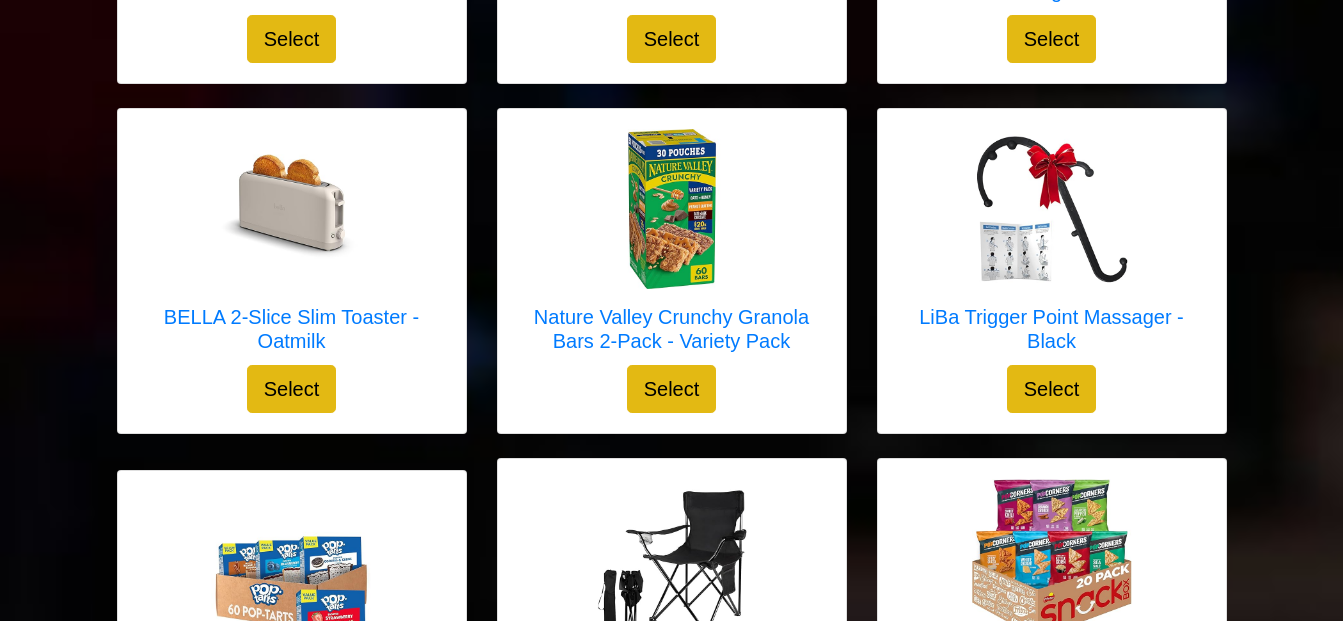 scroll, scrollTop: 3400, scrollLeft: 0, axis: vertical 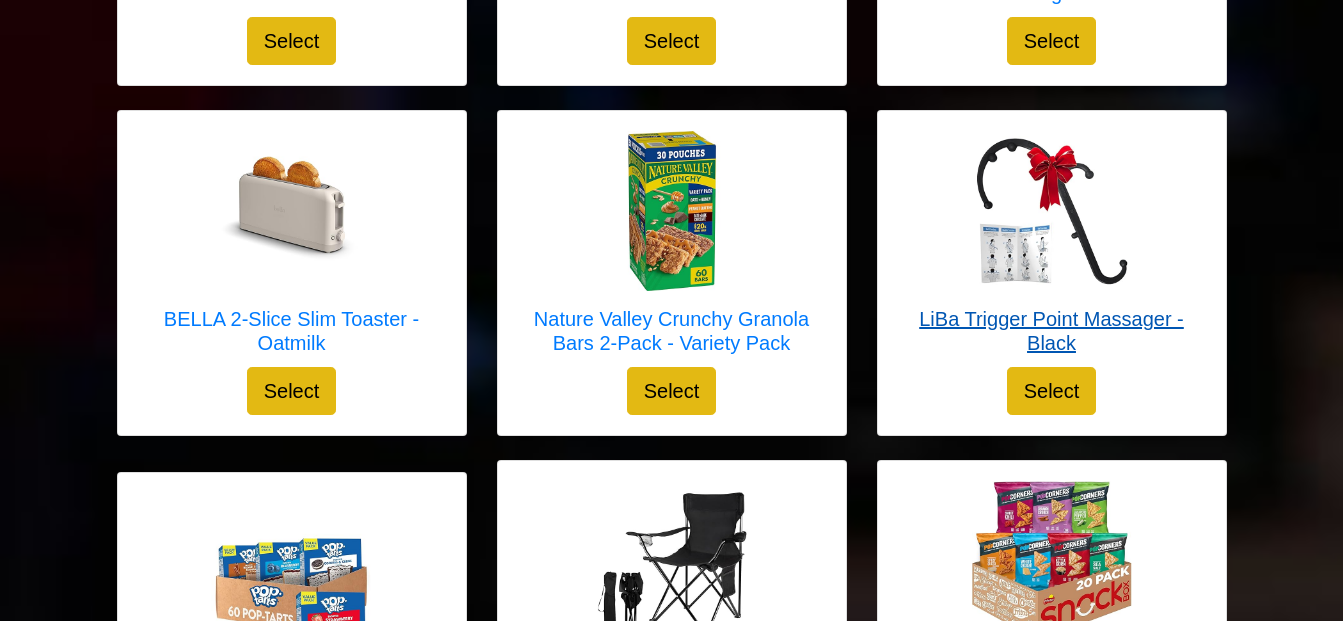 click on "LiBa Trigger Point Massager - Black" at bounding box center [1052, 331] 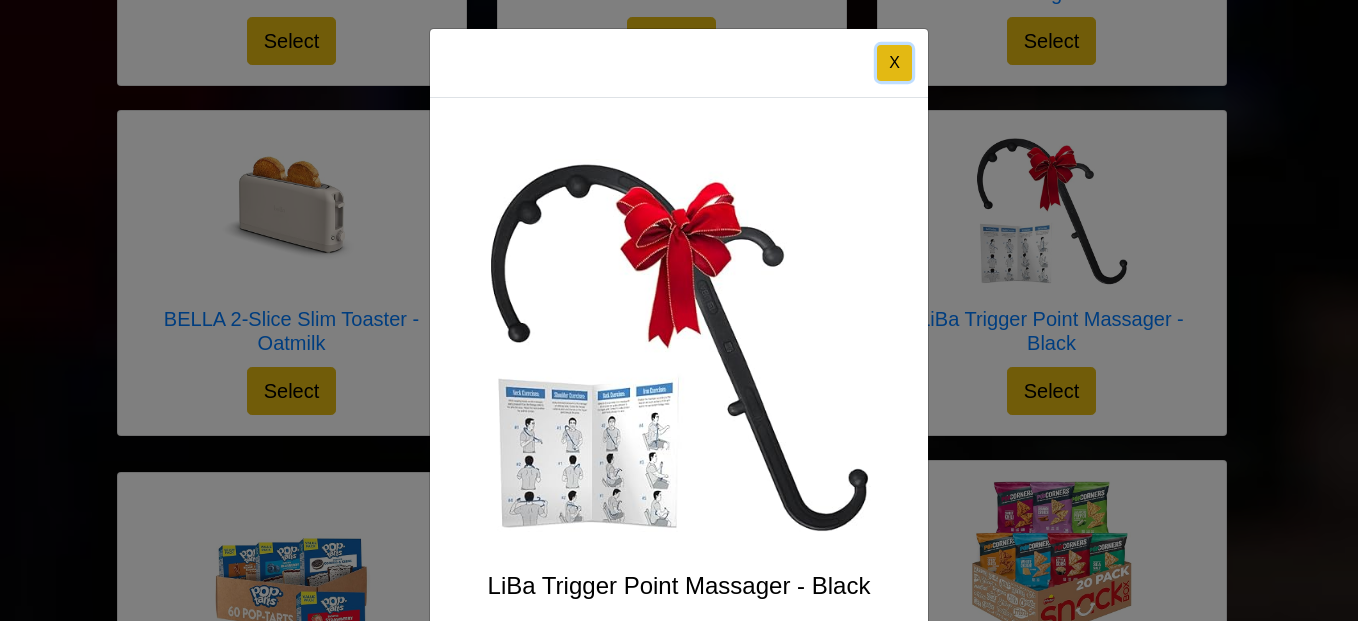 click on "X" at bounding box center (894, 63) 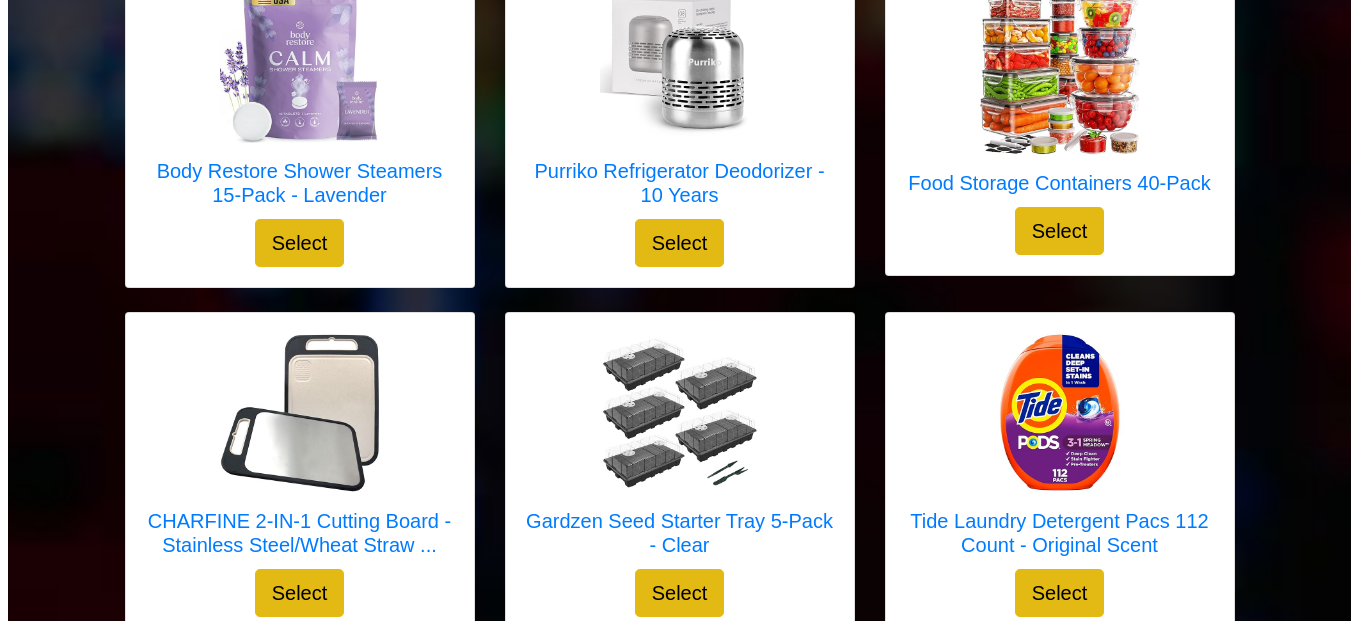 scroll, scrollTop: 2800, scrollLeft: 0, axis: vertical 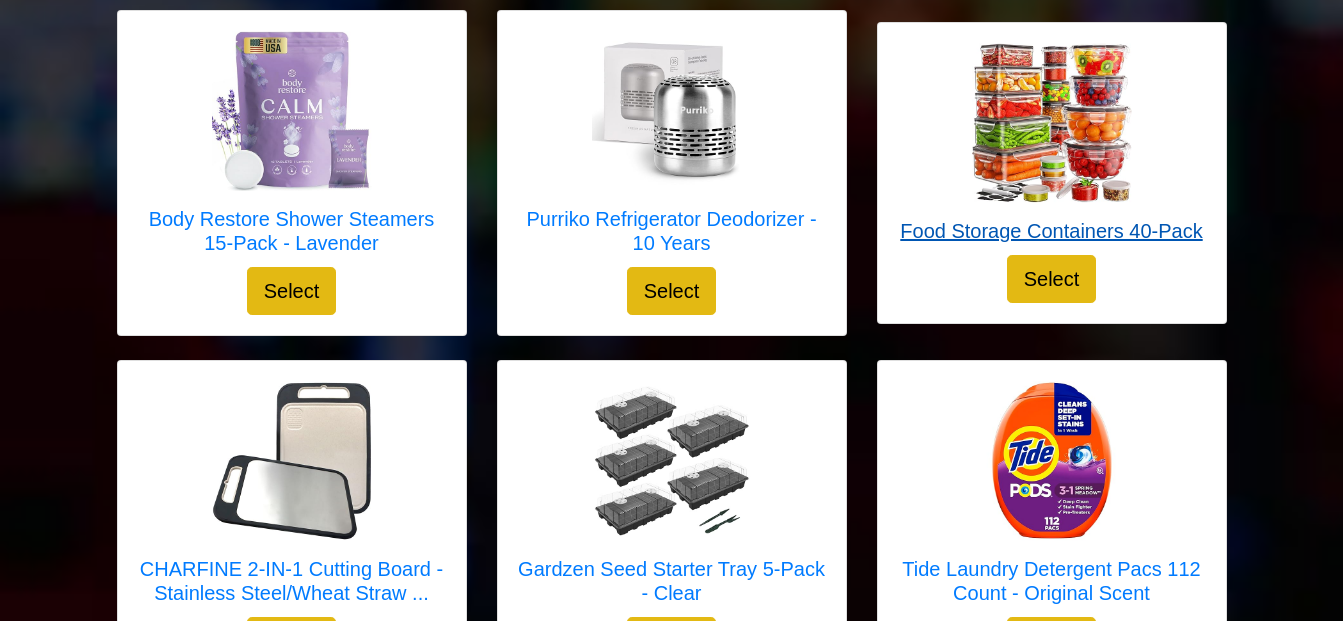 click on "Food Storage Containers 40-Pack" at bounding box center (1051, 231) 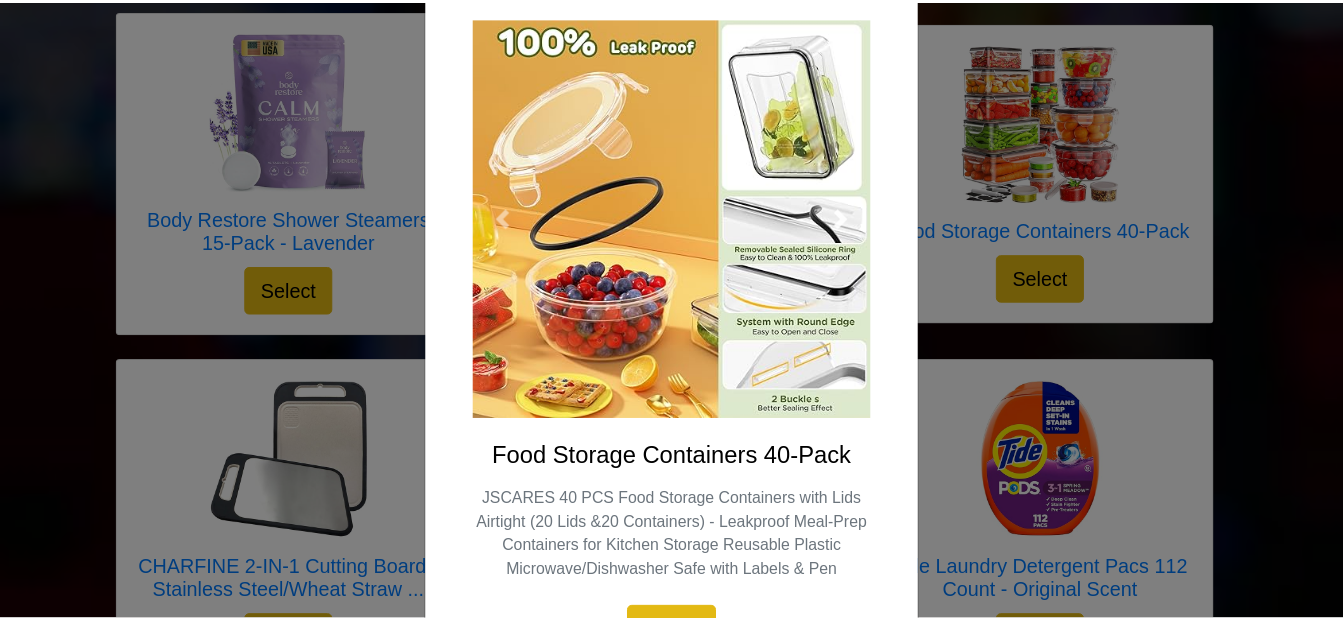 scroll, scrollTop: 0, scrollLeft: 0, axis: both 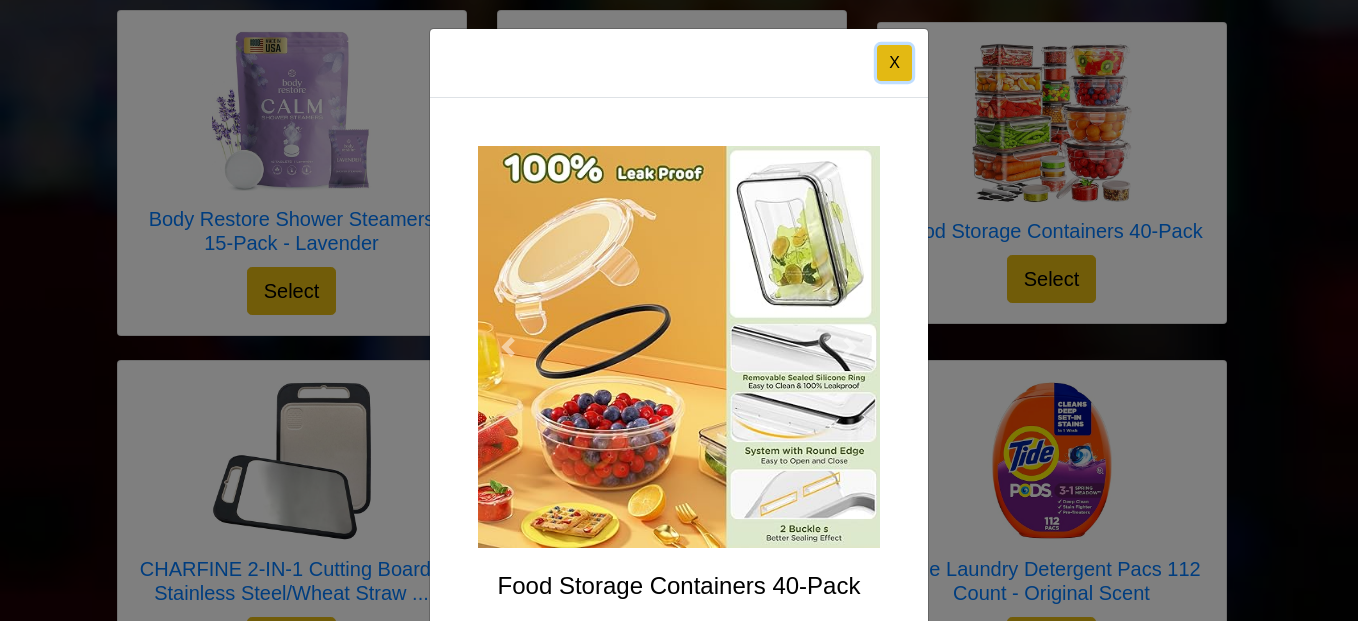 click on "X" at bounding box center (894, 63) 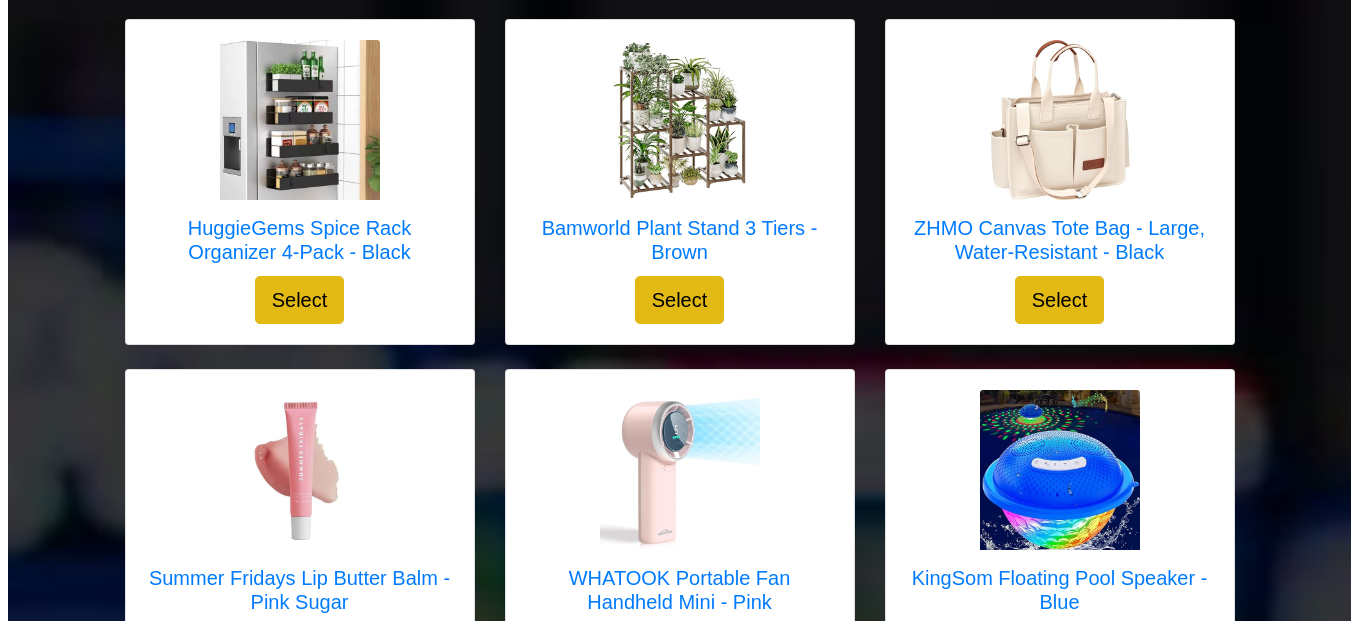 scroll, scrollTop: 1400, scrollLeft: 0, axis: vertical 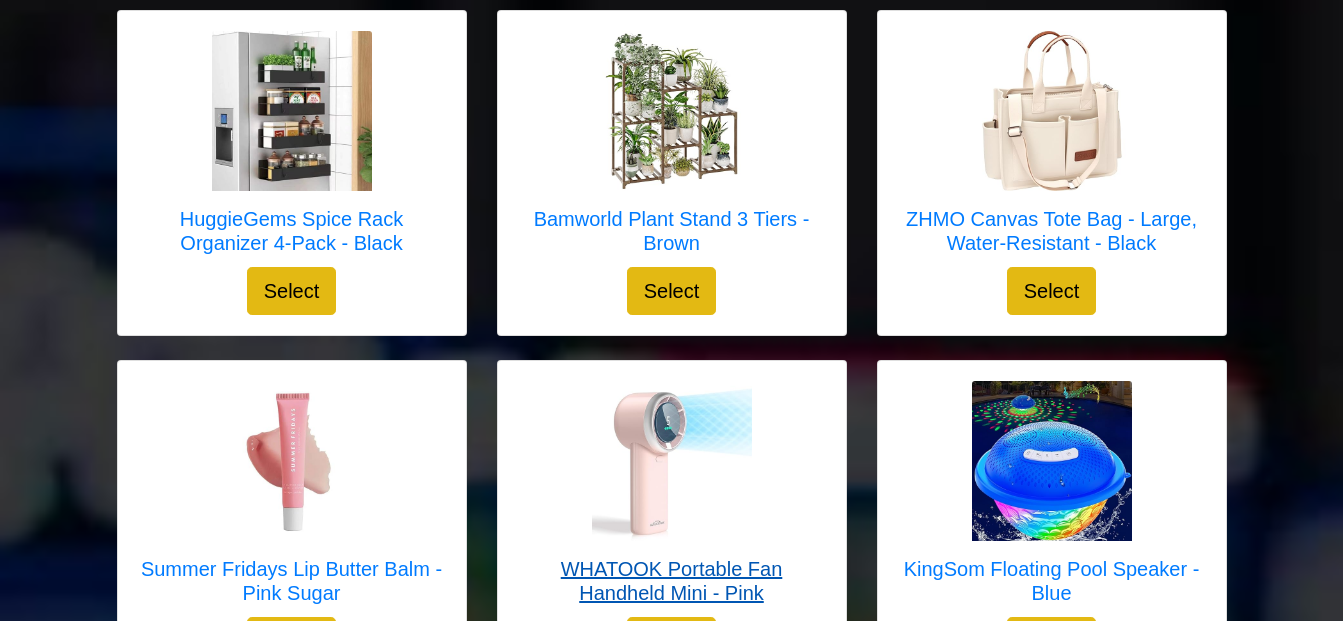 click on "WHATOOK Portable Fan Handheld Mini - Pink" at bounding box center (672, 581) 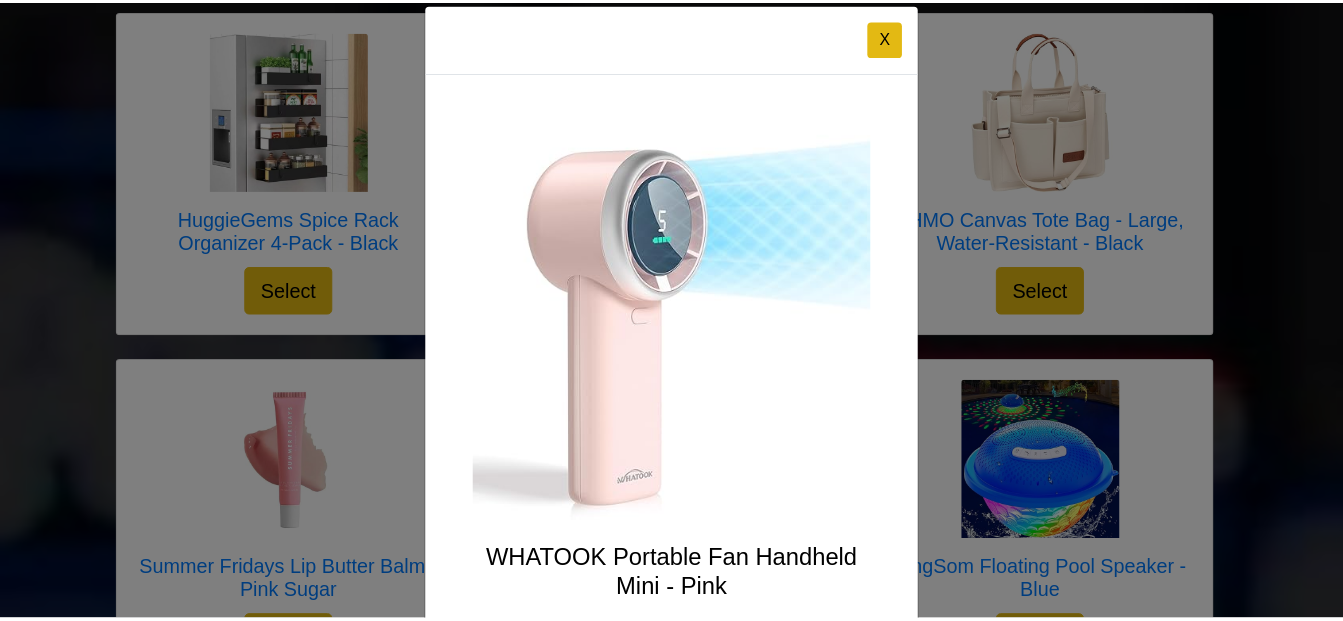 scroll, scrollTop: 0, scrollLeft: 0, axis: both 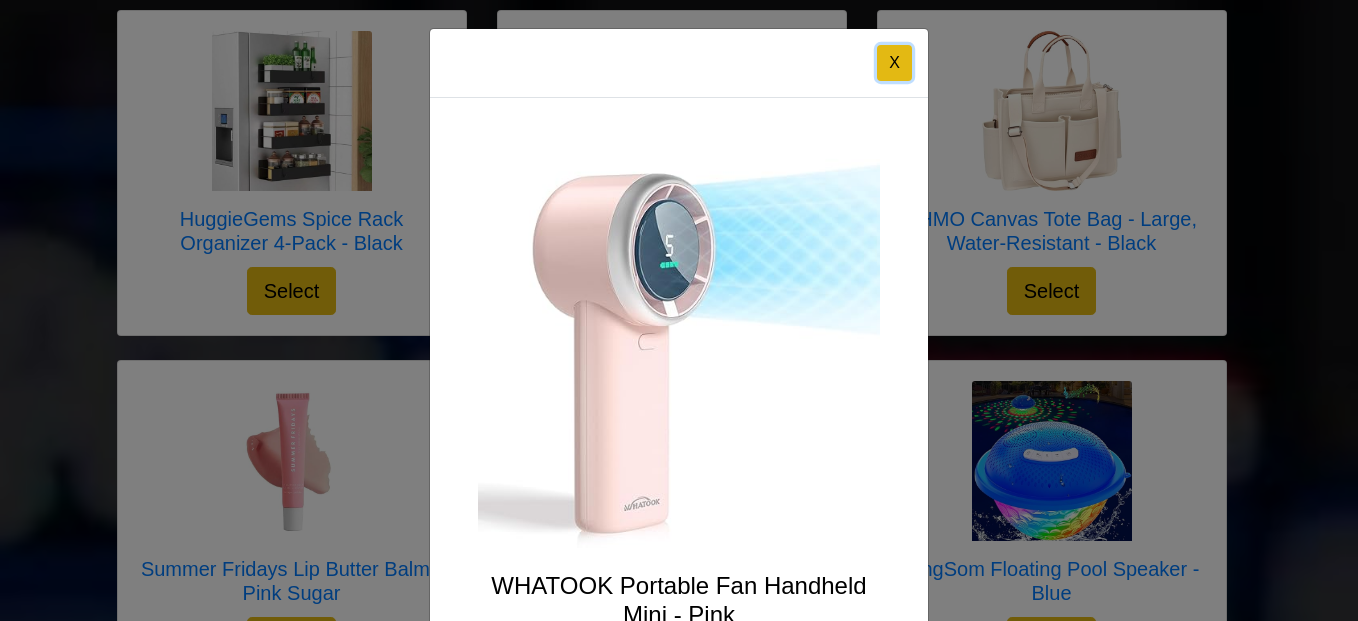 click on "X" at bounding box center [894, 63] 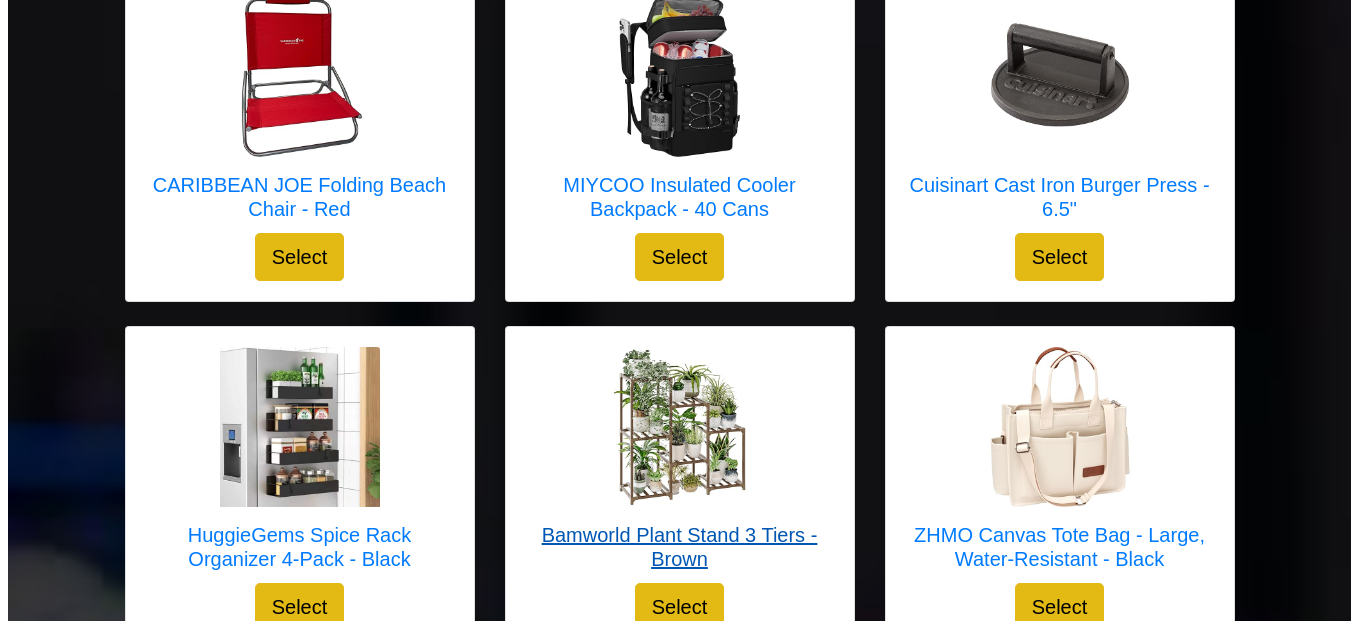scroll, scrollTop: 1300, scrollLeft: 0, axis: vertical 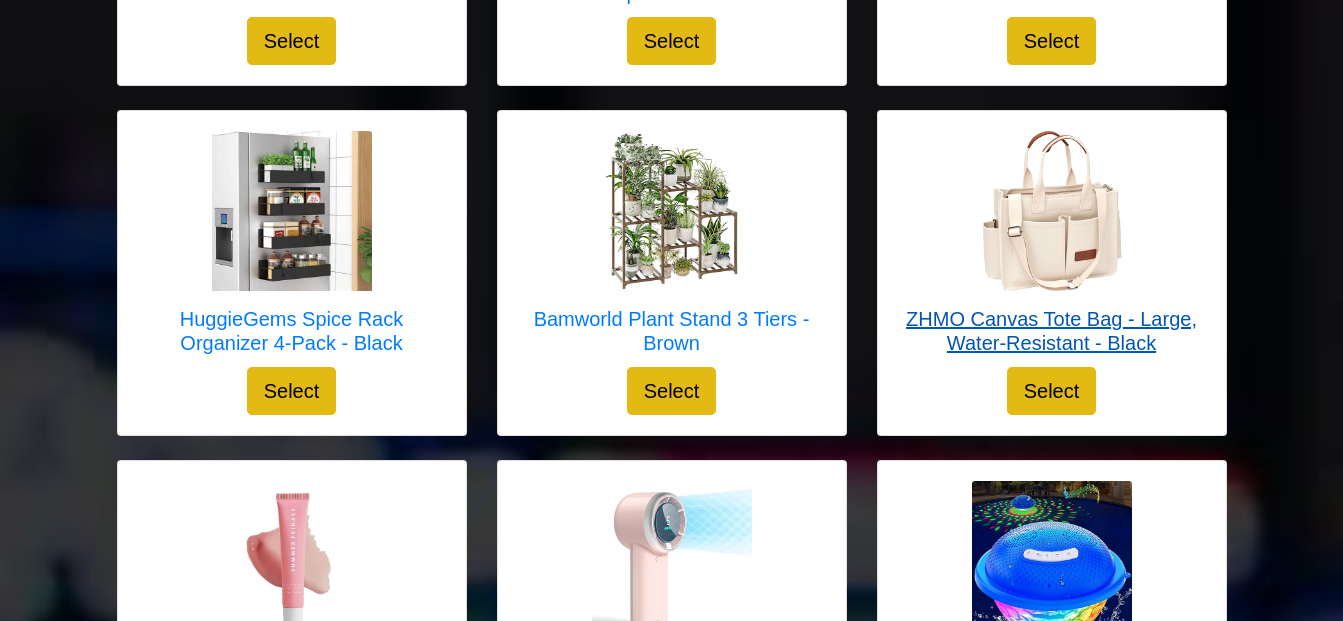 click on "ZHMO Canvas Tote Bag - Large, Water-Resistant - Black" at bounding box center [1052, 331] 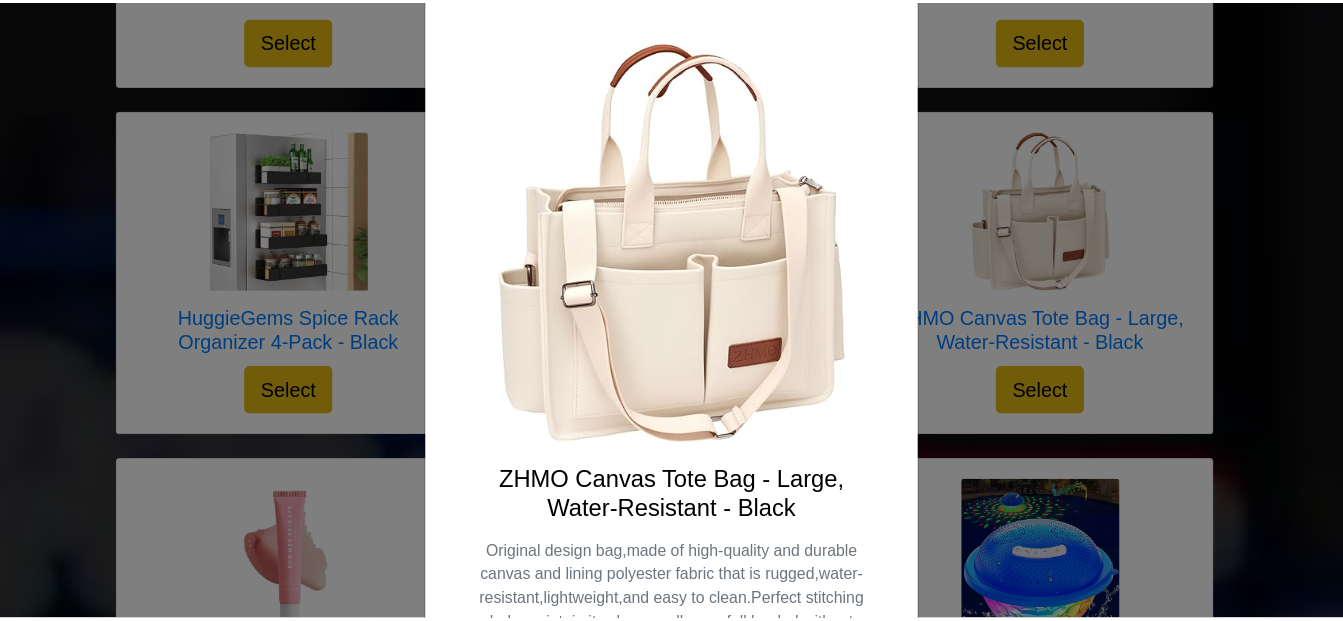 scroll, scrollTop: 0, scrollLeft: 0, axis: both 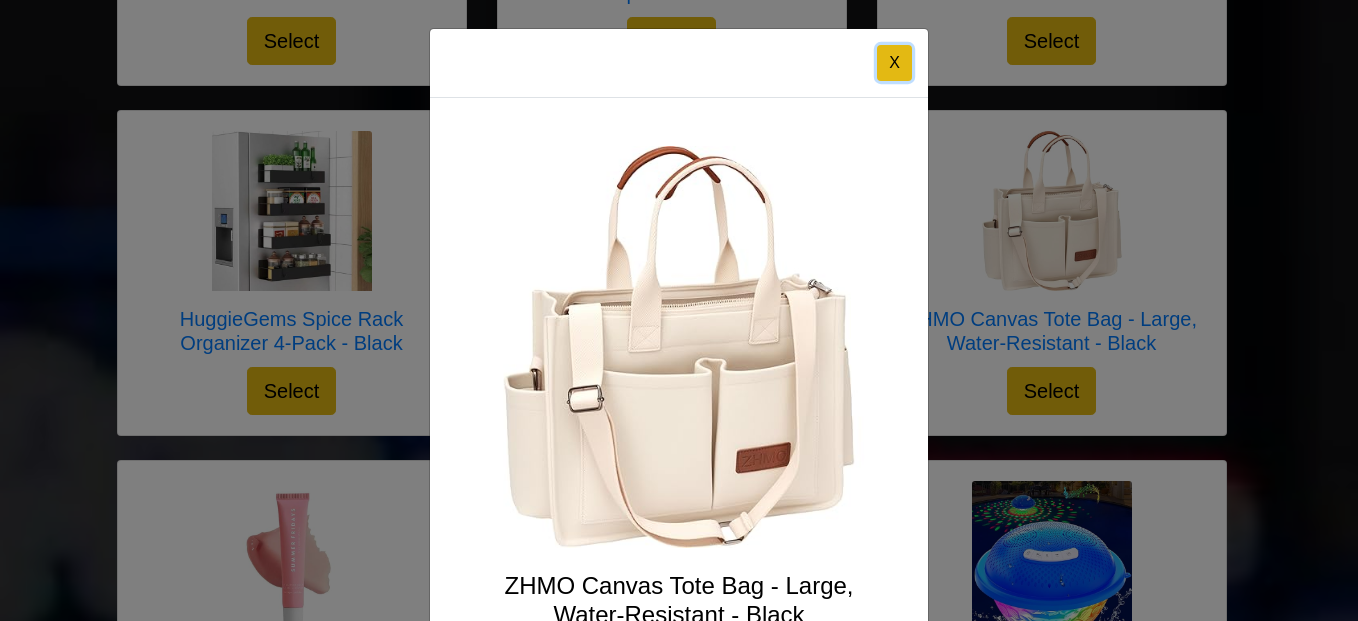 click on "X" at bounding box center (894, 63) 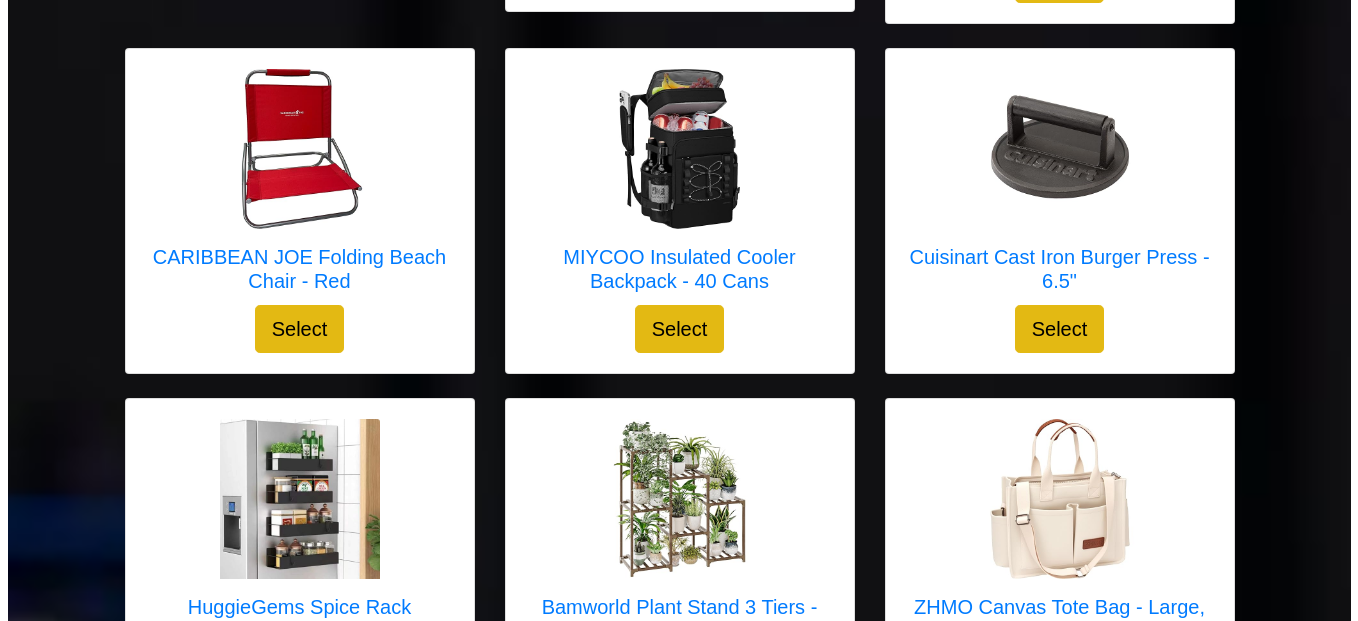 scroll, scrollTop: 1200, scrollLeft: 0, axis: vertical 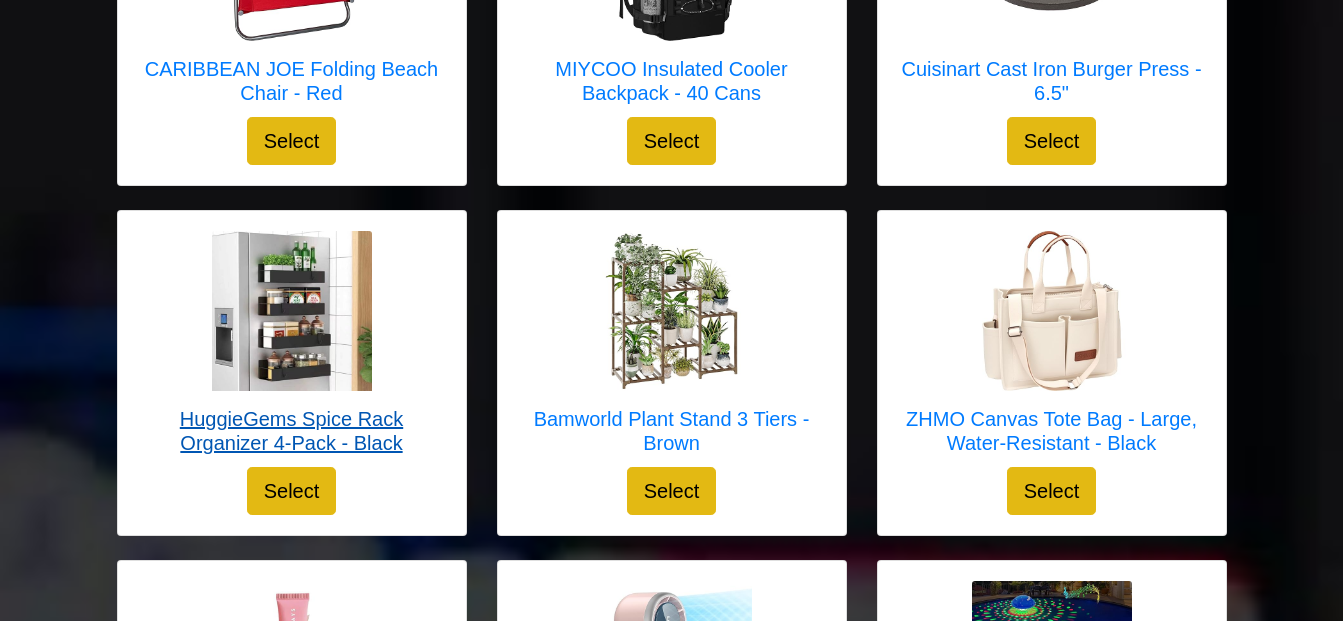 click on "HuggieGems Spice Rack Organizer 4-Pack - Black" at bounding box center (292, 431) 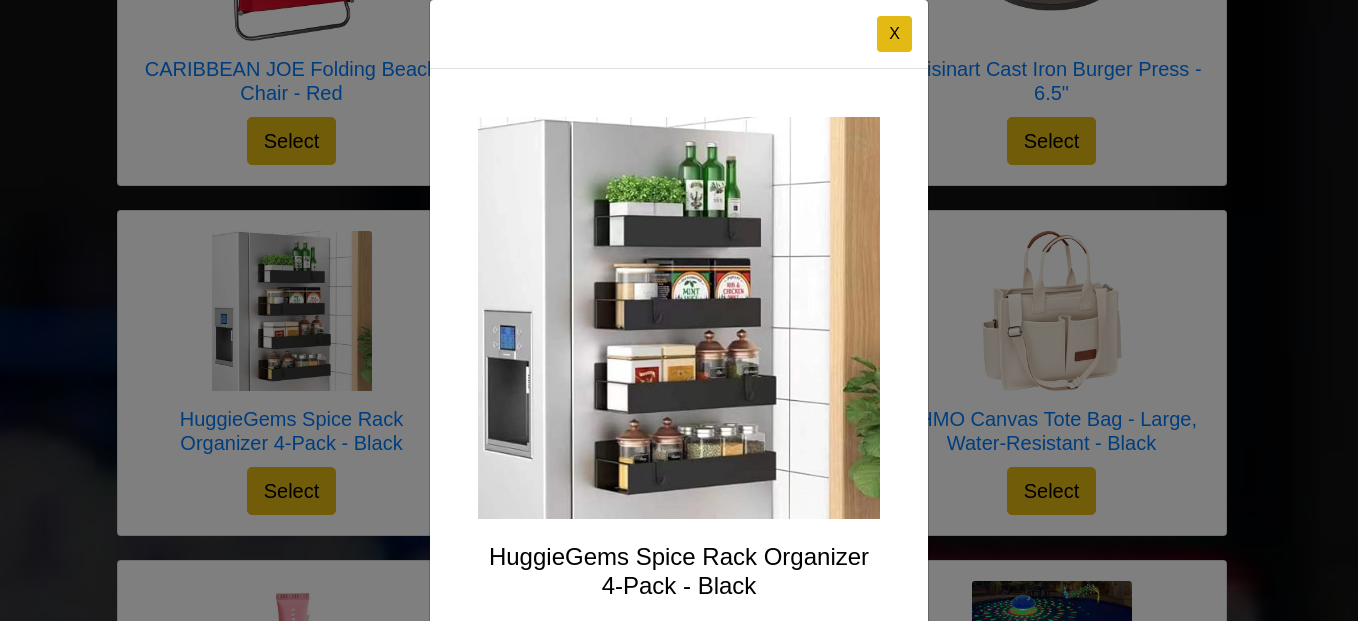 scroll, scrollTop: 0, scrollLeft: 0, axis: both 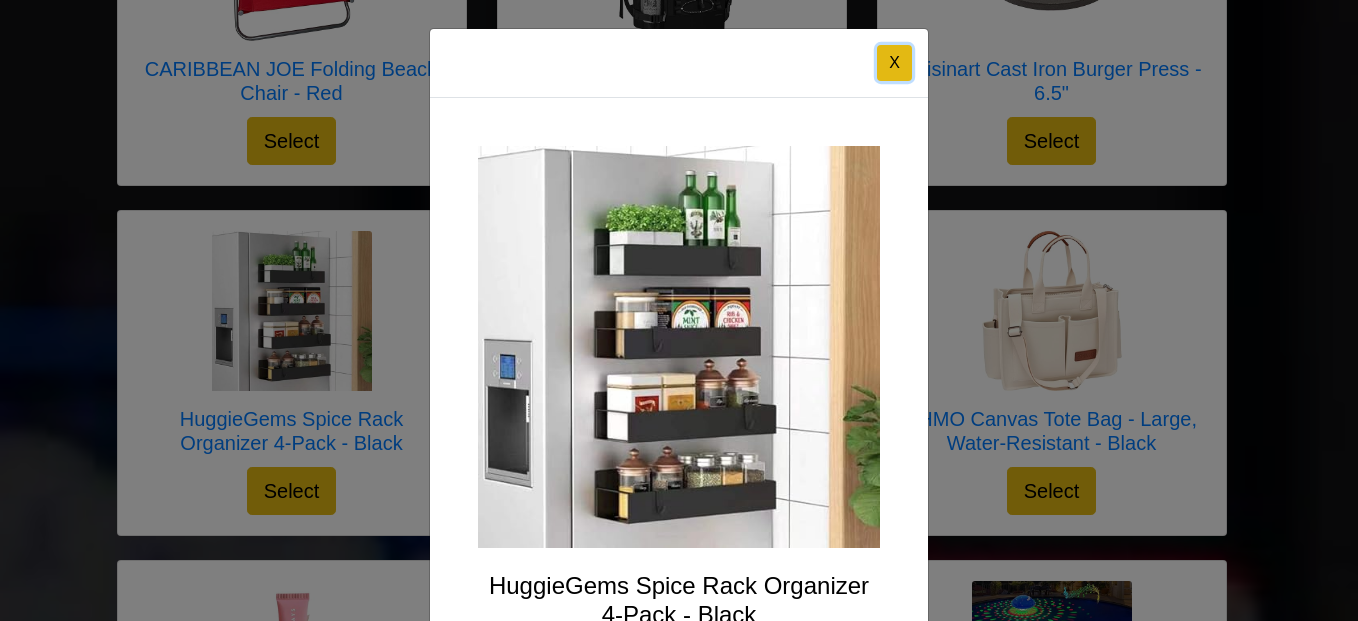 click on "X" at bounding box center (894, 63) 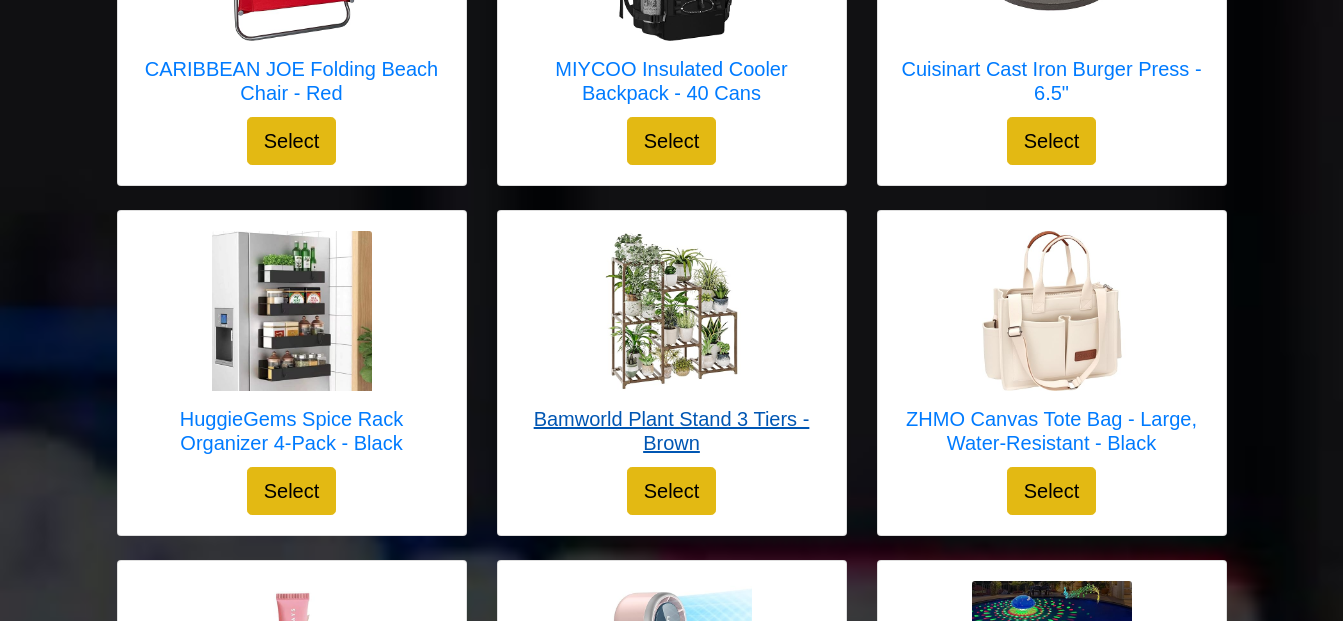 click on "Bamworld Plant Stand 3 Tiers - Brown" at bounding box center (672, 431) 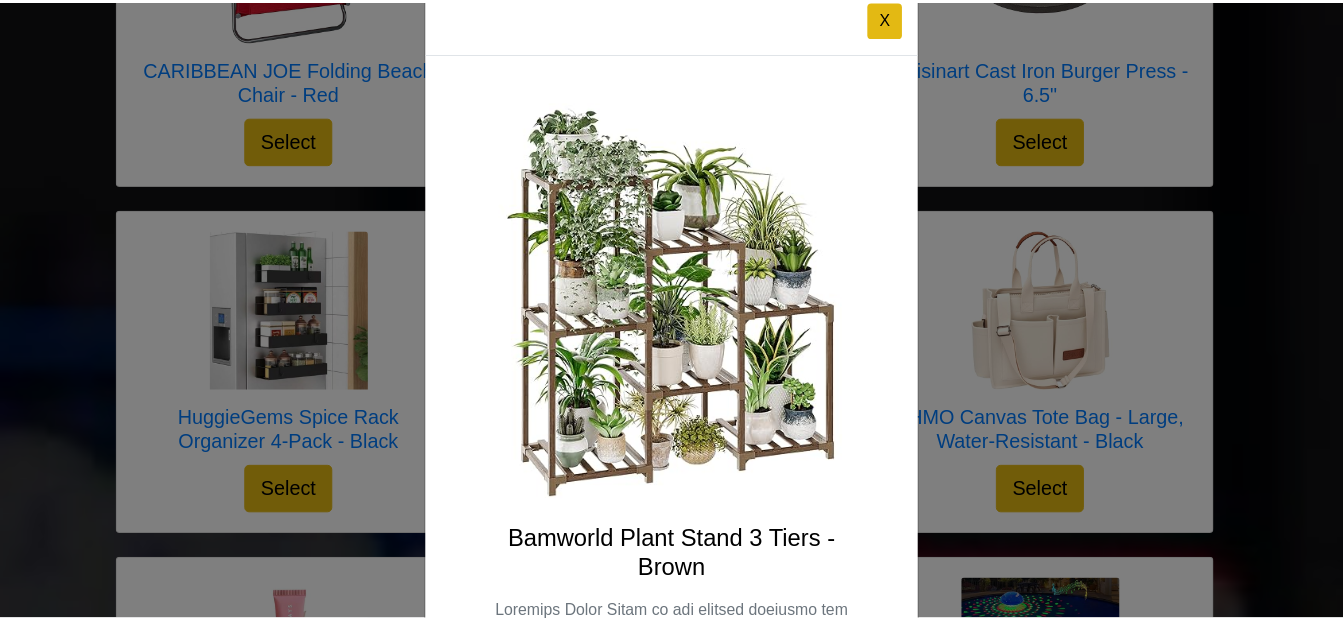 scroll, scrollTop: 0, scrollLeft: 0, axis: both 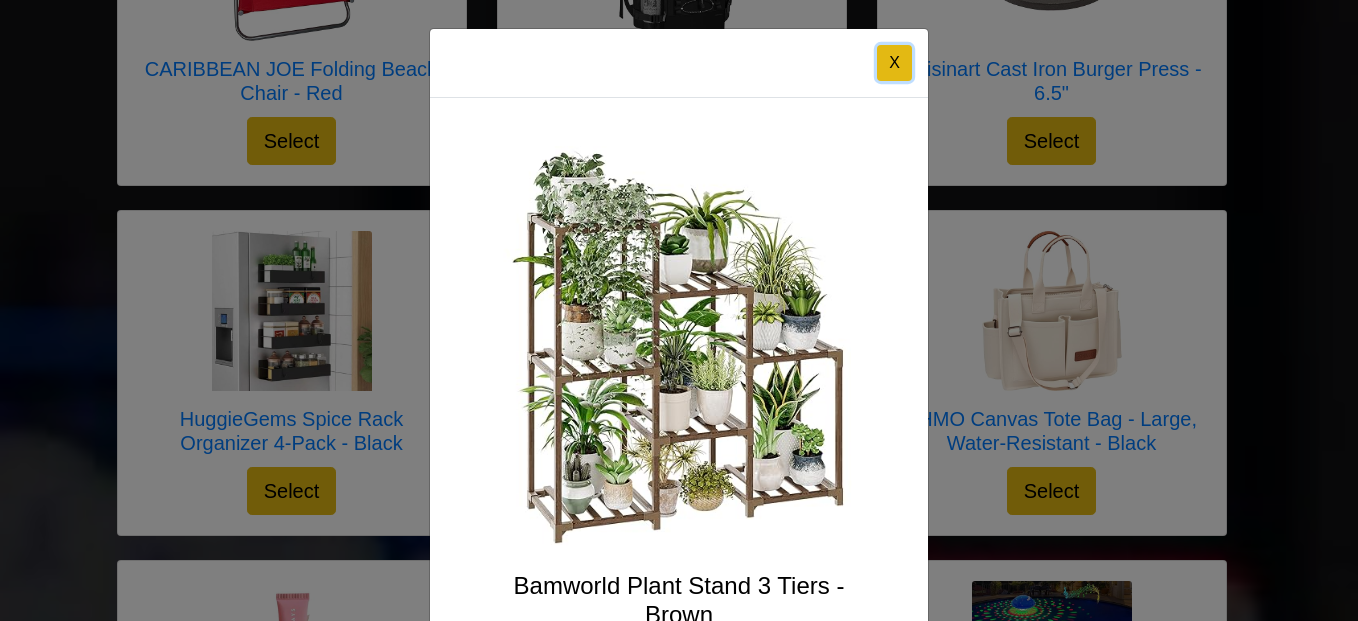 click on "X" at bounding box center (894, 63) 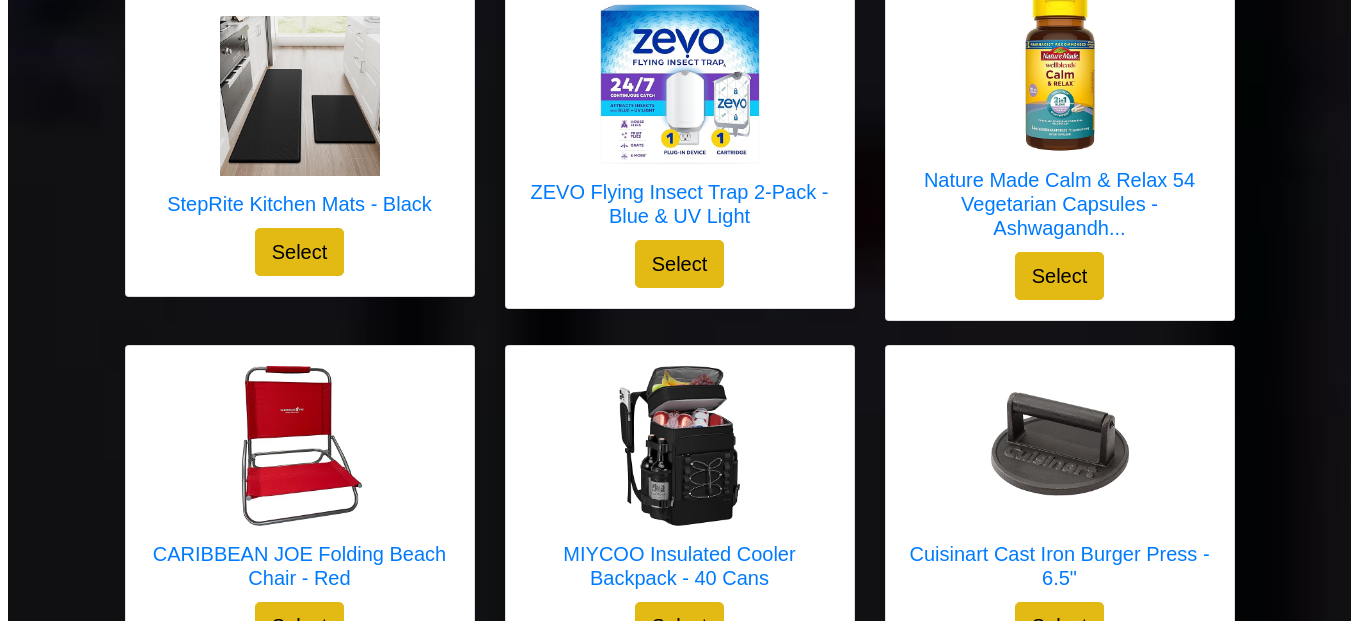 scroll, scrollTop: 600, scrollLeft: 0, axis: vertical 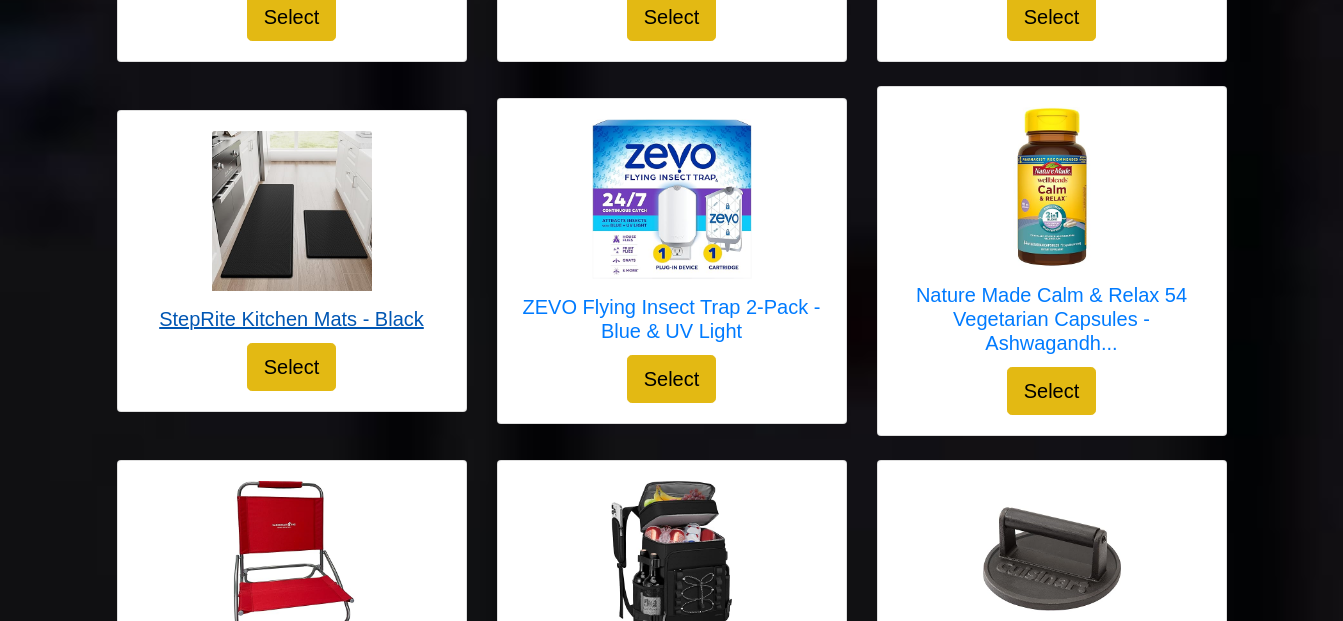 click on "StepRite Kitchen Mats - Black" at bounding box center [291, 319] 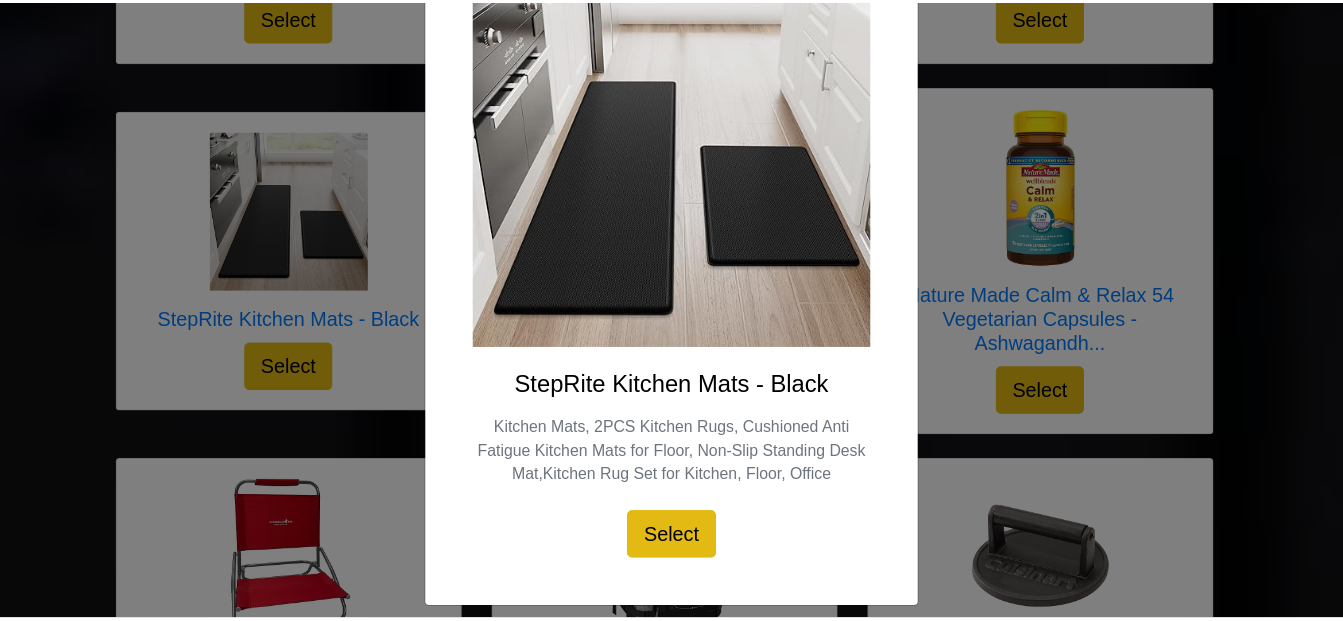 scroll, scrollTop: 0, scrollLeft: 0, axis: both 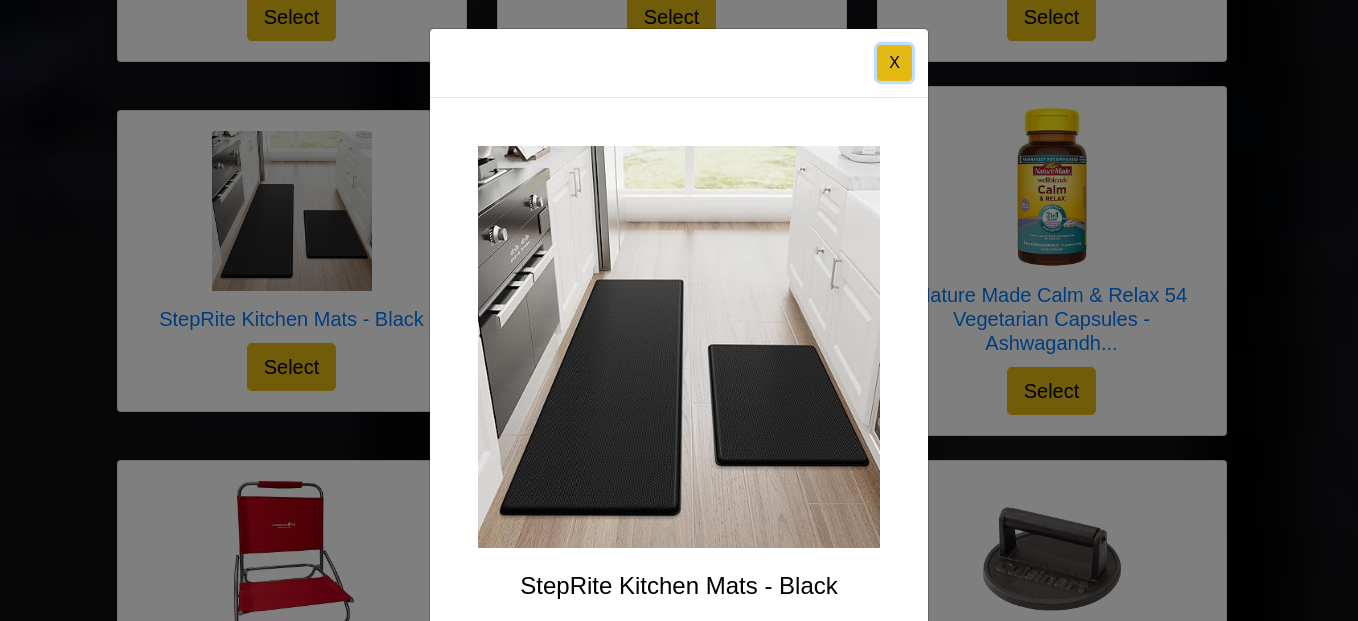 click on "X" at bounding box center (894, 63) 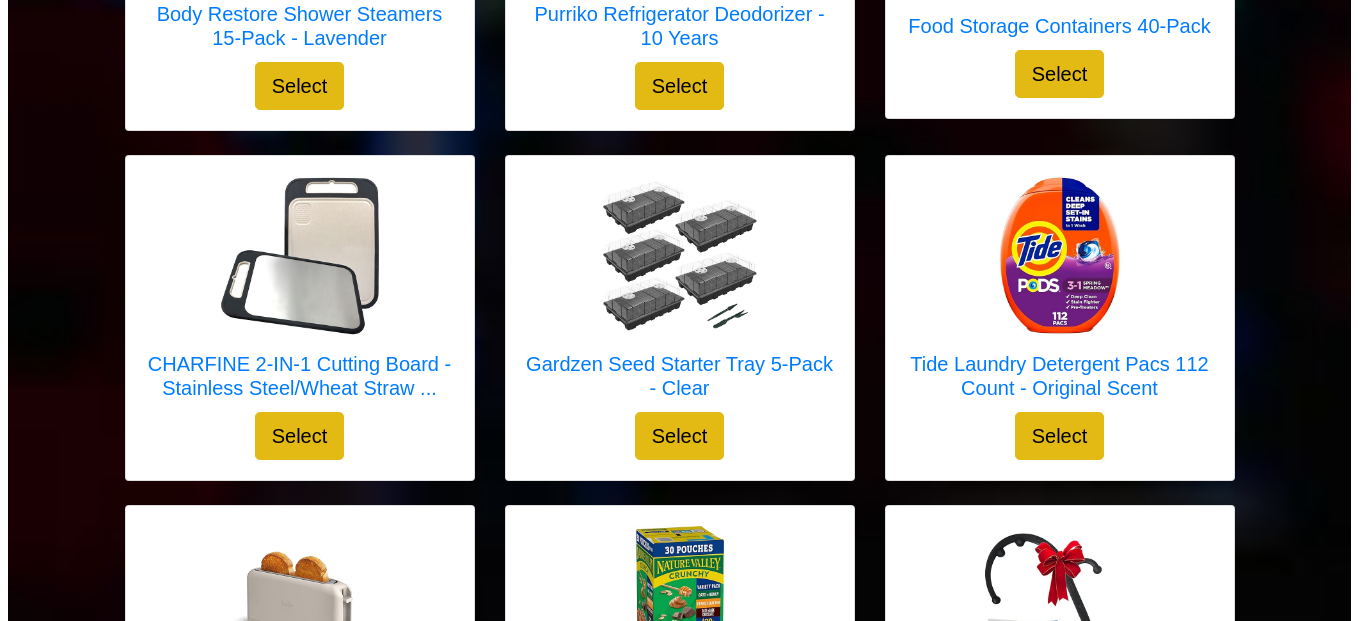 scroll, scrollTop: 3000, scrollLeft: 0, axis: vertical 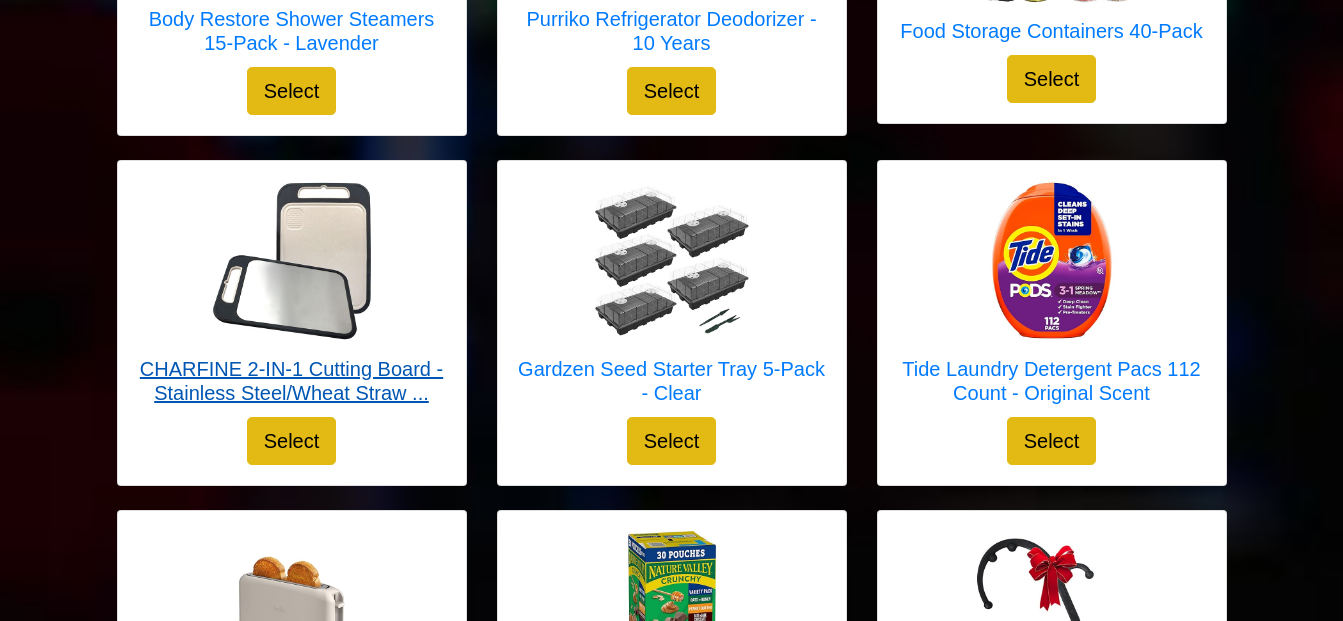 click on "CHARFINE 2-IN-1 Cutting Board - Stainless Steel/Wheat Straw ..." at bounding box center (292, 381) 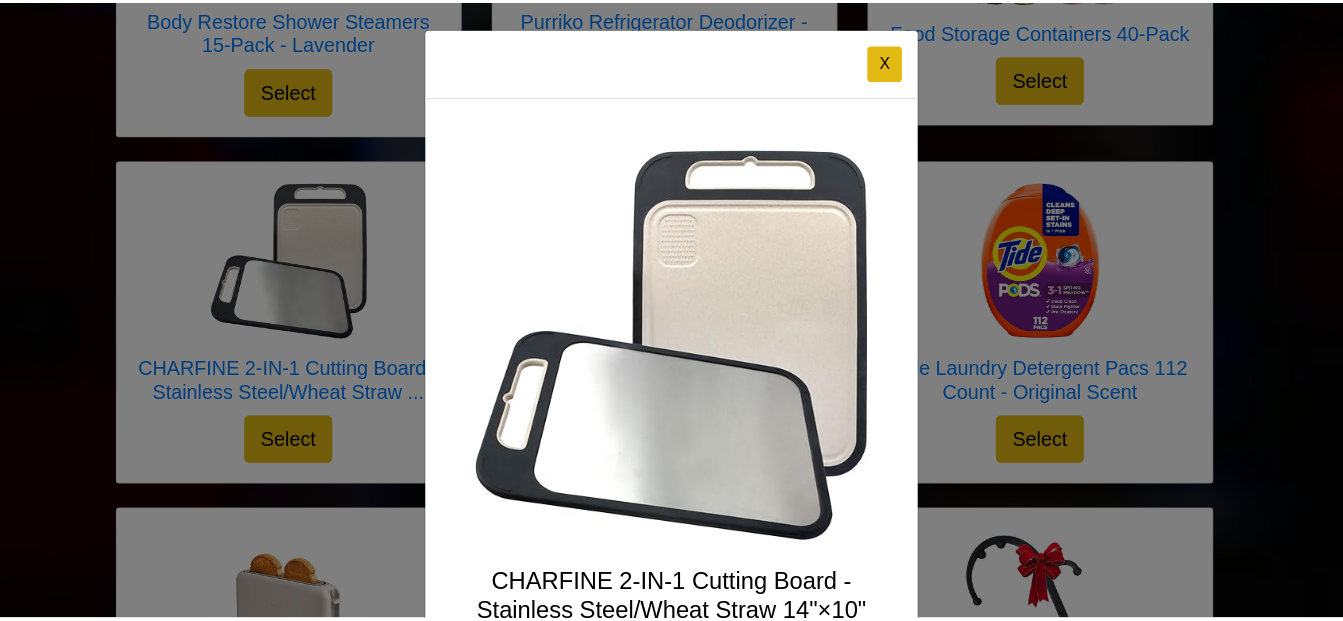 scroll, scrollTop: 0, scrollLeft: 0, axis: both 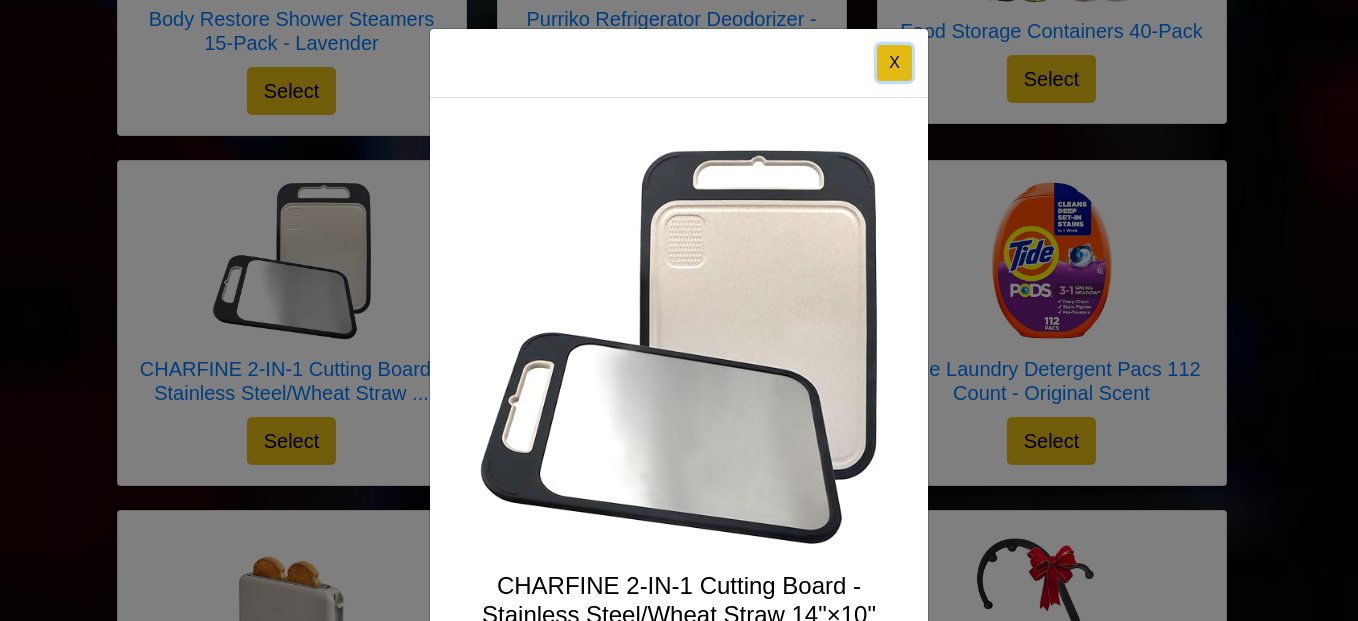 click on "X" at bounding box center (894, 63) 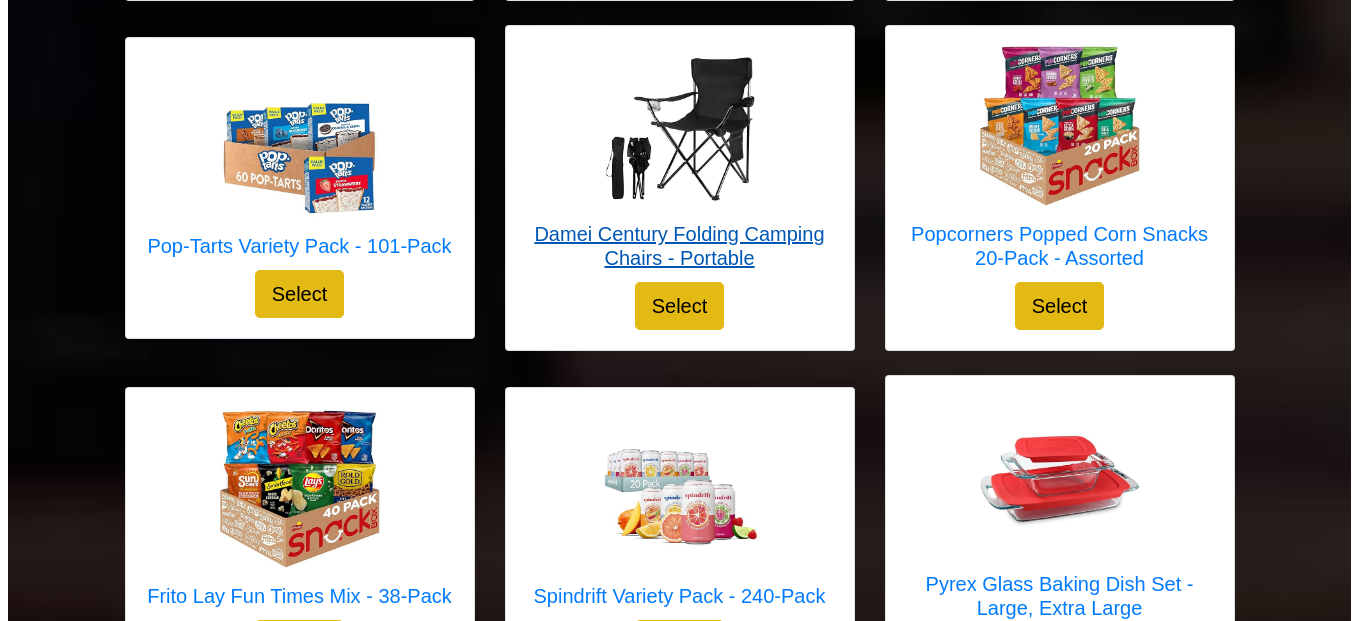 scroll, scrollTop: 3800, scrollLeft: 0, axis: vertical 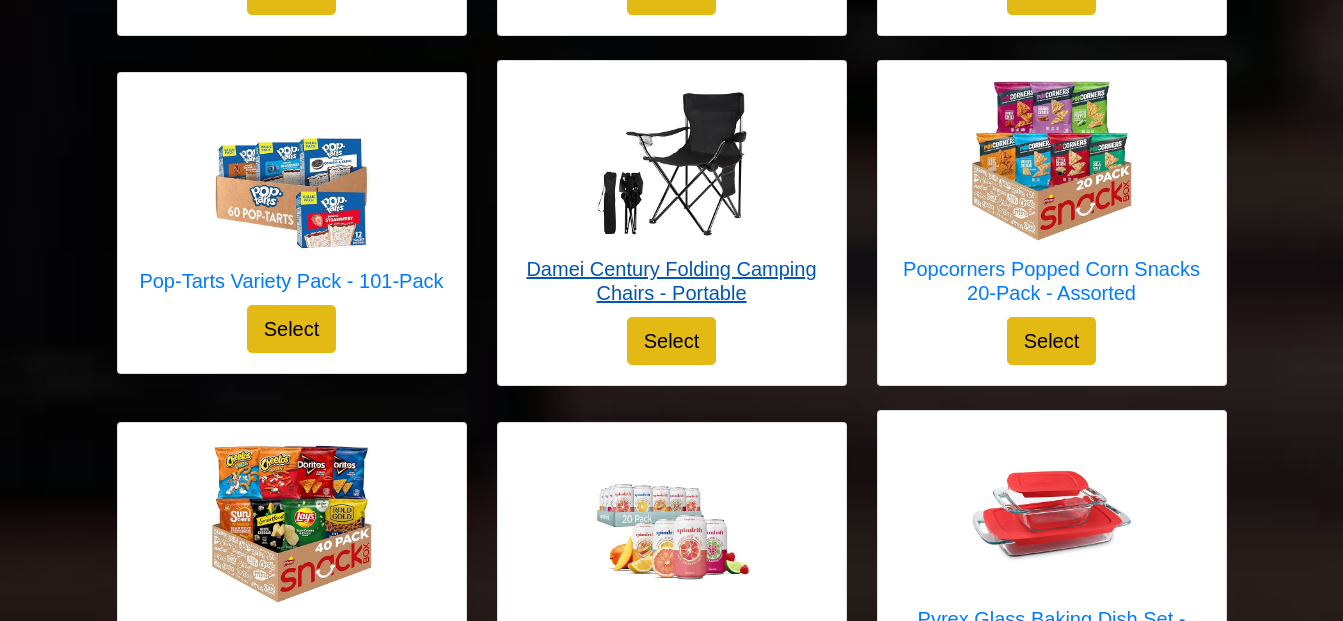 click on "Damei Century Folding Camping Chairs - Portable" at bounding box center (672, 281) 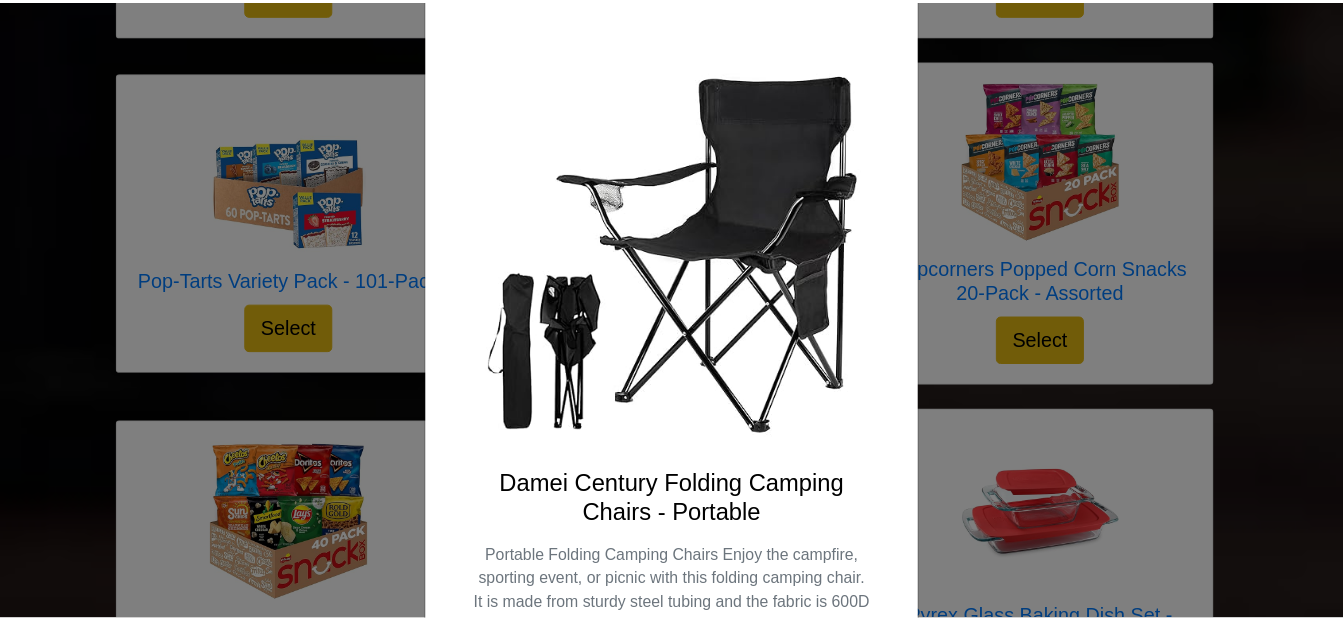 scroll, scrollTop: 0, scrollLeft: 0, axis: both 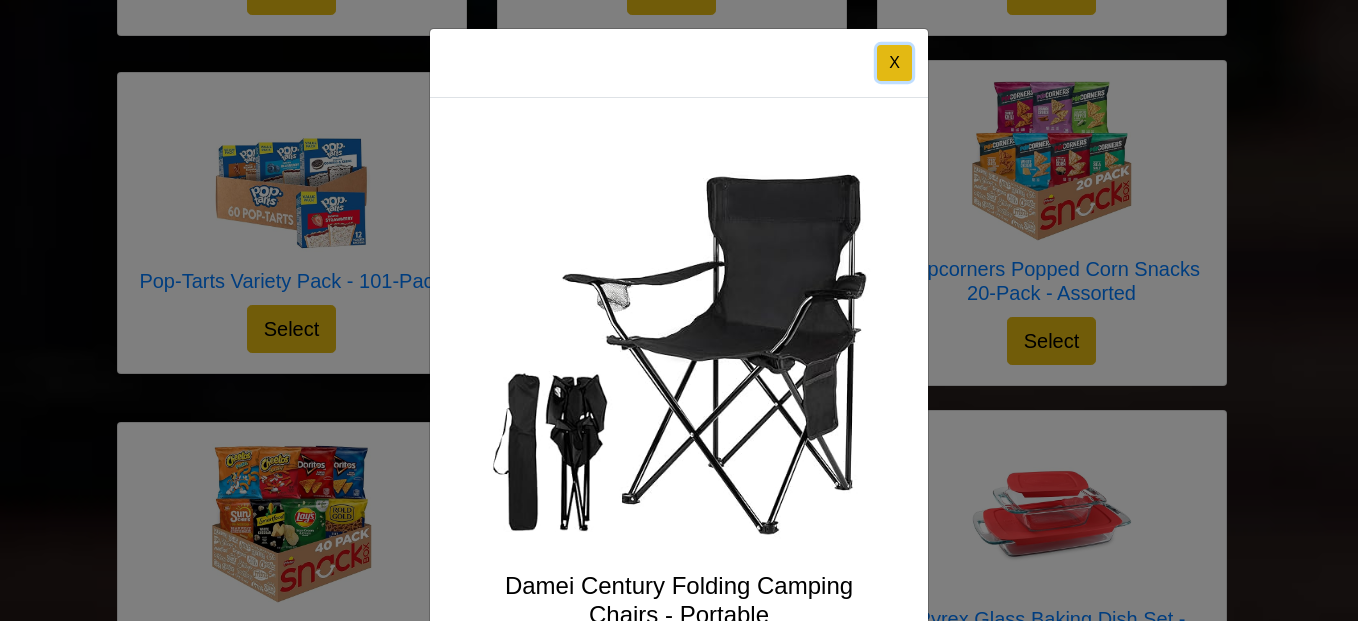 click on "X" at bounding box center (894, 63) 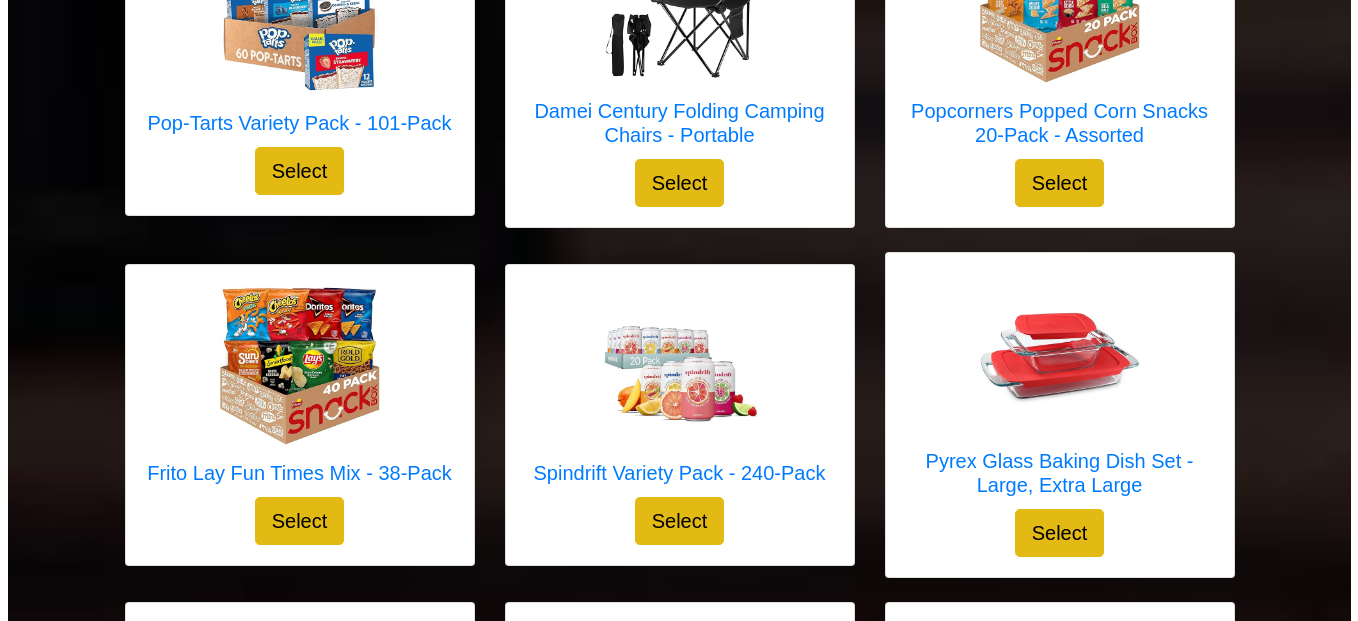 scroll, scrollTop: 4100, scrollLeft: 0, axis: vertical 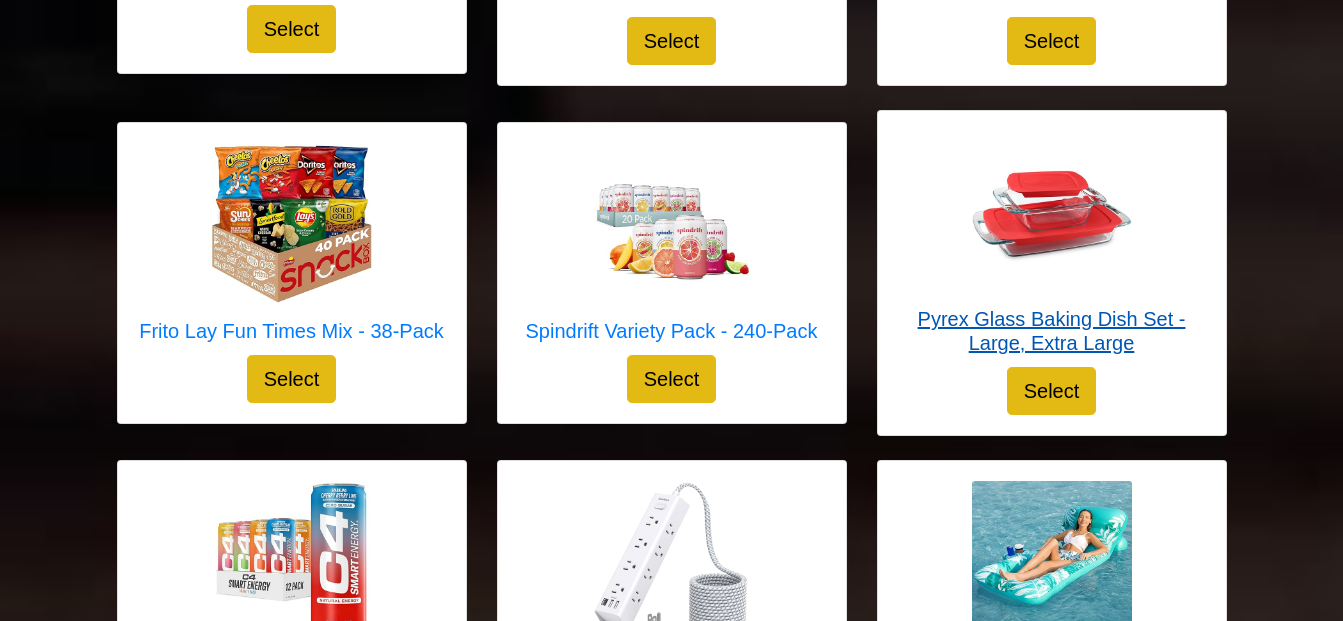 click on "Pyrex Glass Baking Dish Set - Large, Extra Large" at bounding box center [1052, 331] 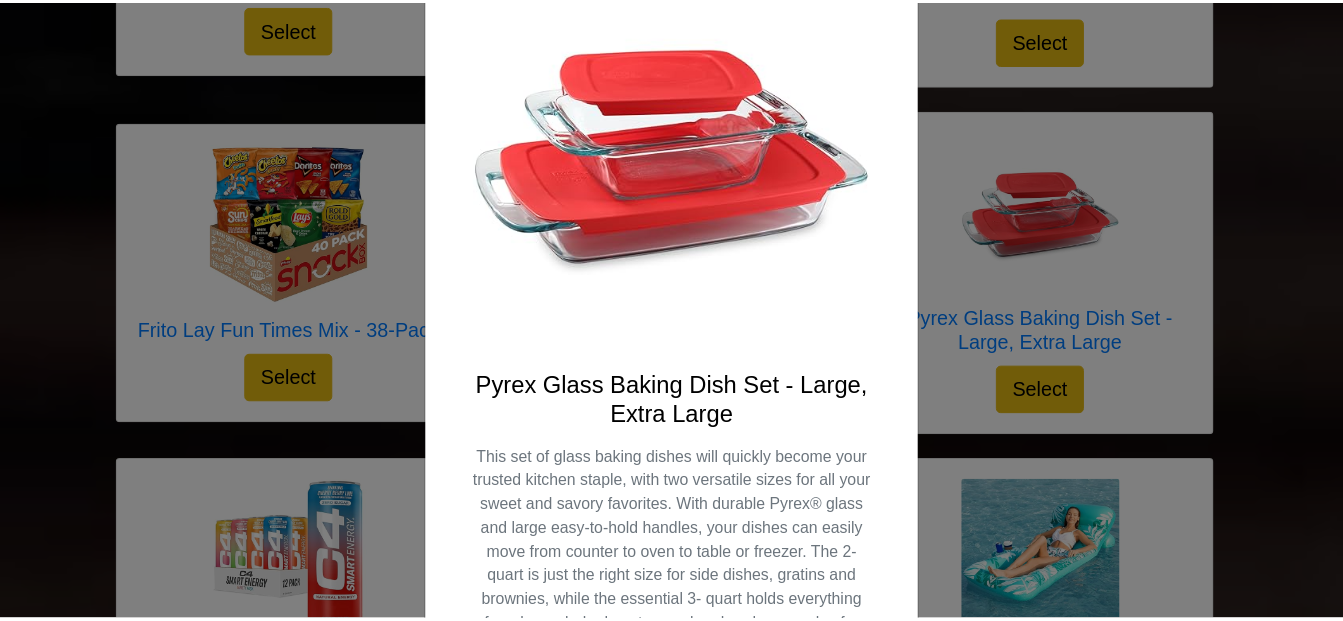 scroll, scrollTop: 0, scrollLeft: 0, axis: both 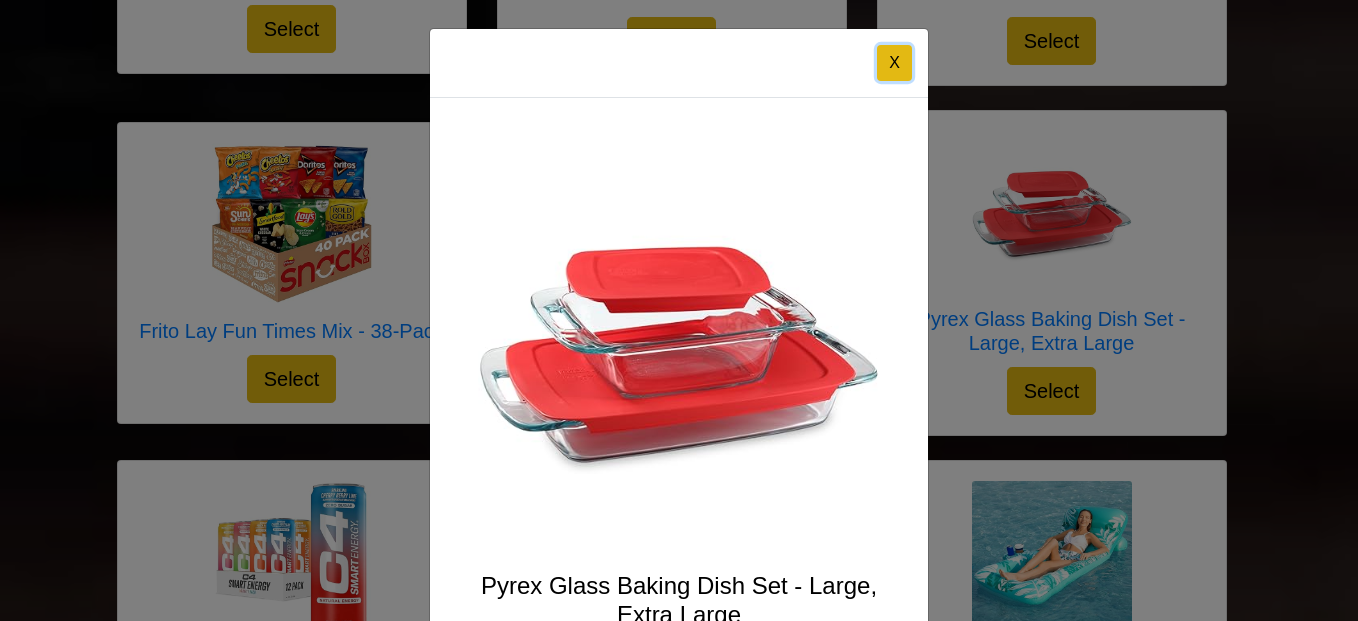 click on "X" at bounding box center [894, 63] 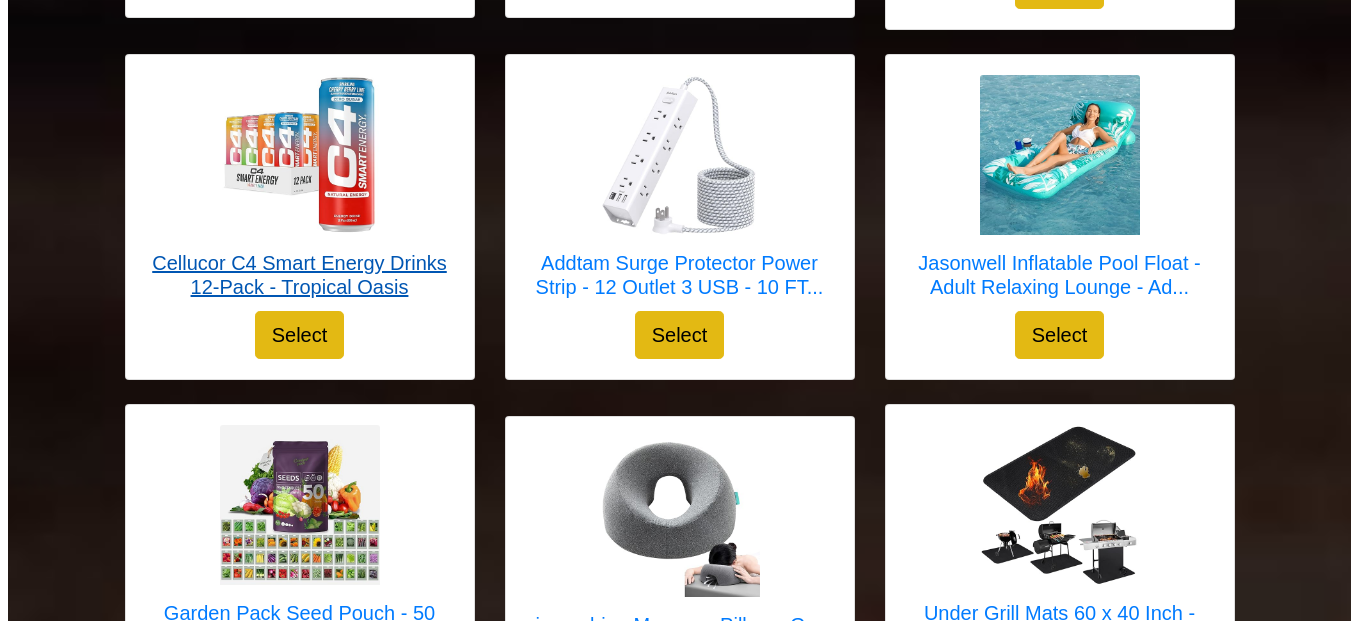 scroll, scrollTop: 4500, scrollLeft: 0, axis: vertical 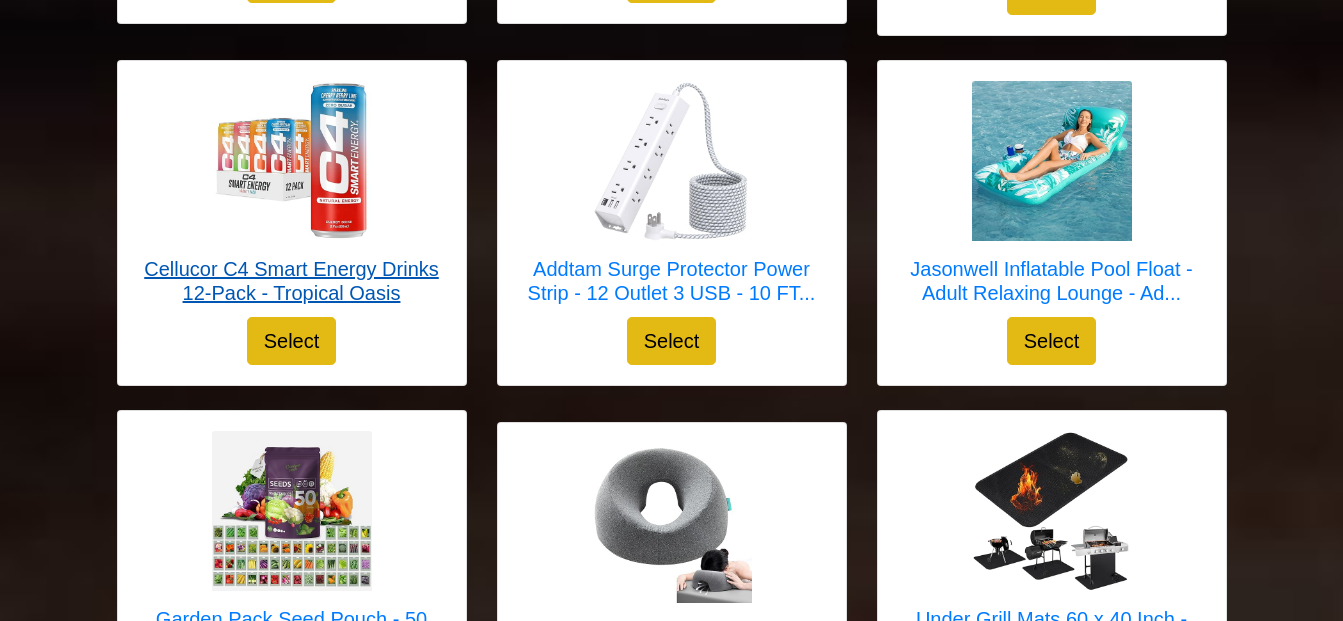click on "Cellucor C4 Smart Energy Drinks 12-Pack - Tropical Oasis" at bounding box center (292, 281) 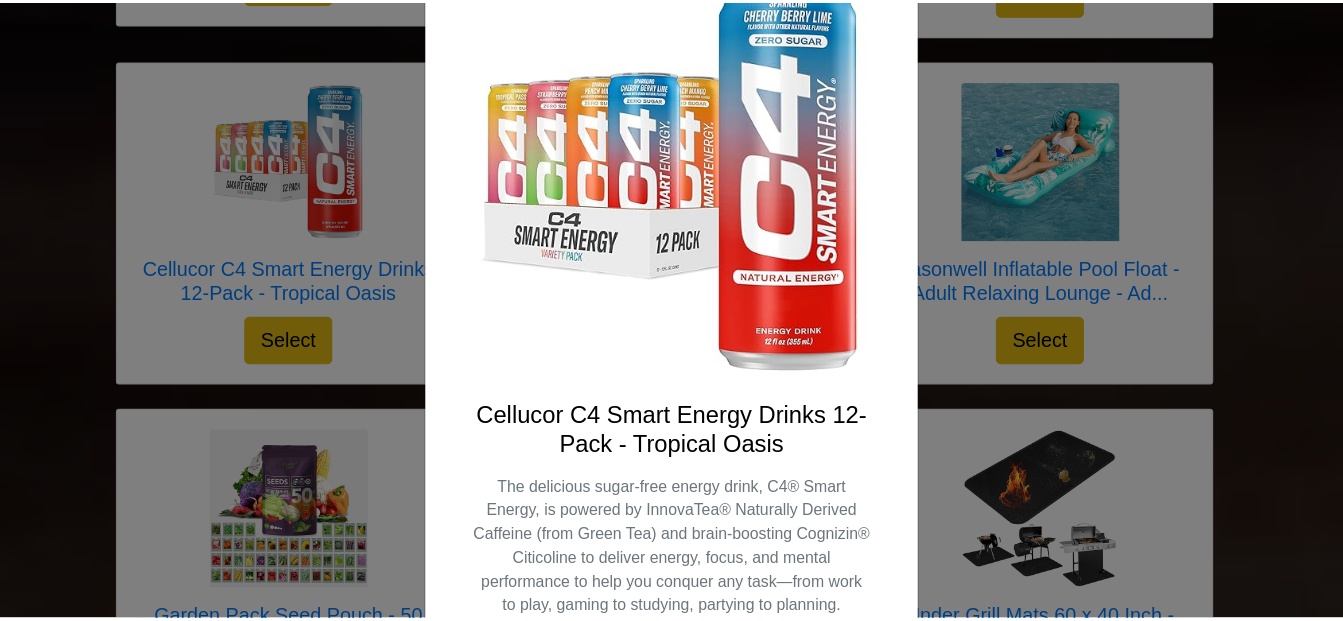 scroll, scrollTop: 0, scrollLeft: 0, axis: both 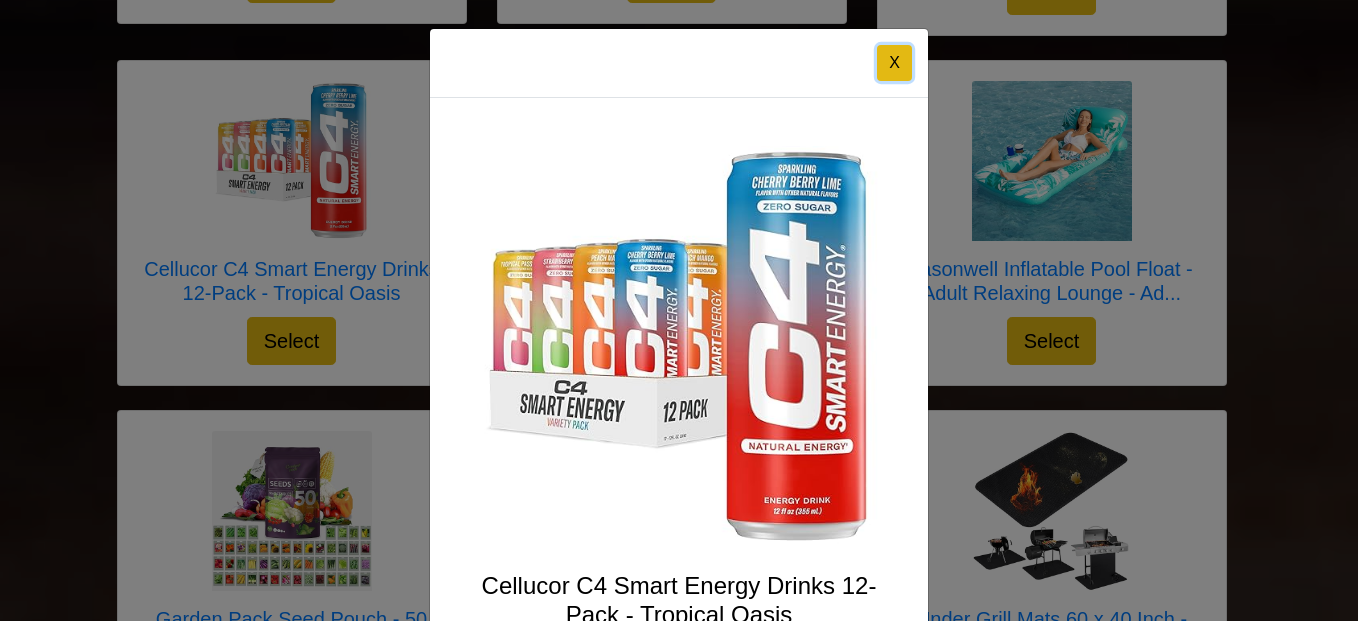 click on "X" at bounding box center (894, 63) 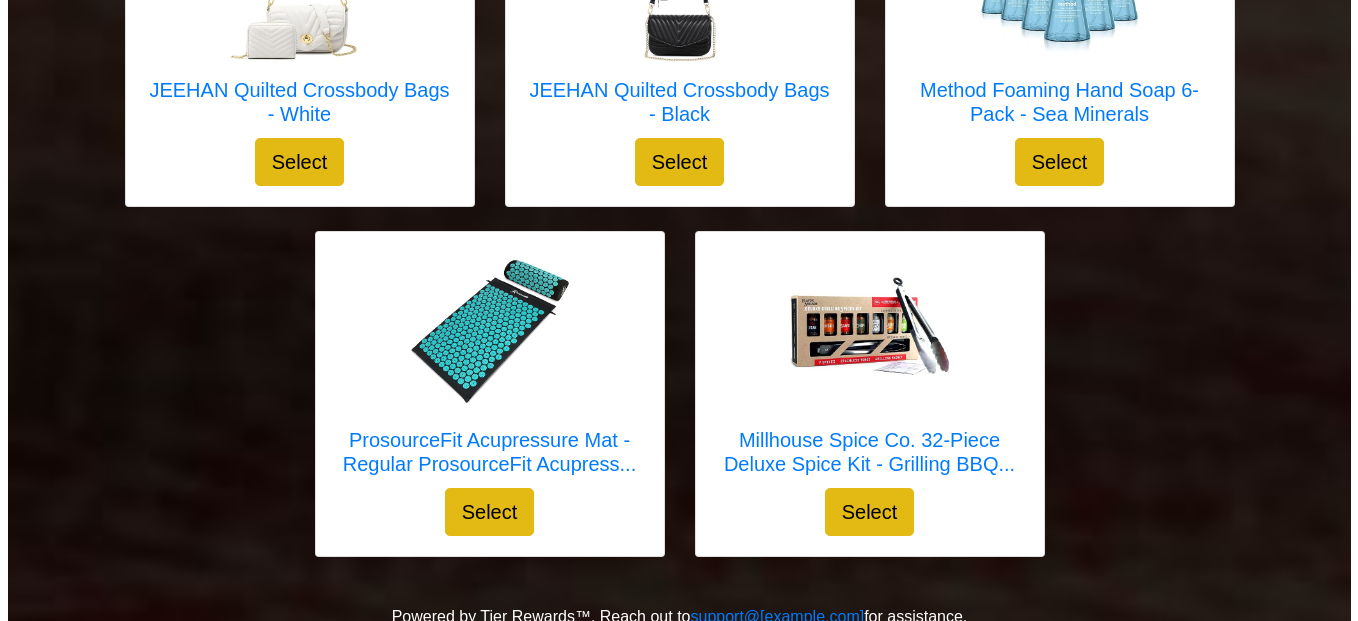 scroll, scrollTop: 5737, scrollLeft: 0, axis: vertical 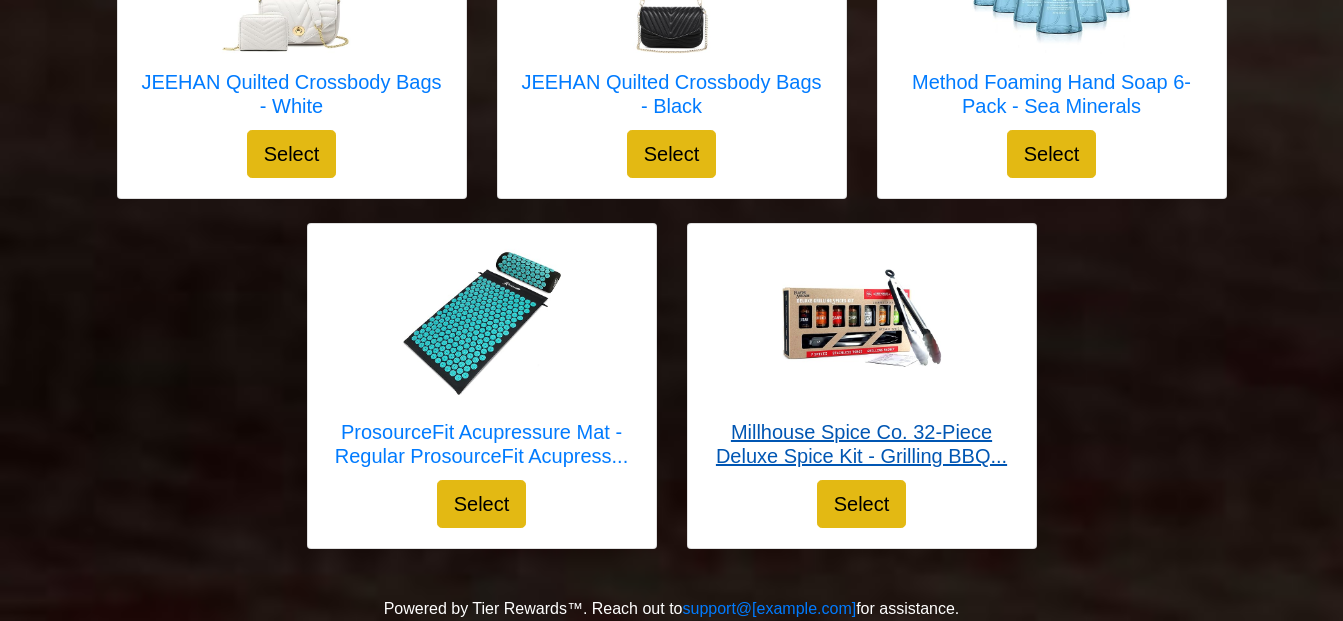 click on "Millhouse Spice Co. 32-Piece Deluxe Spice Kit - Grilling BBQ..." at bounding box center (862, 444) 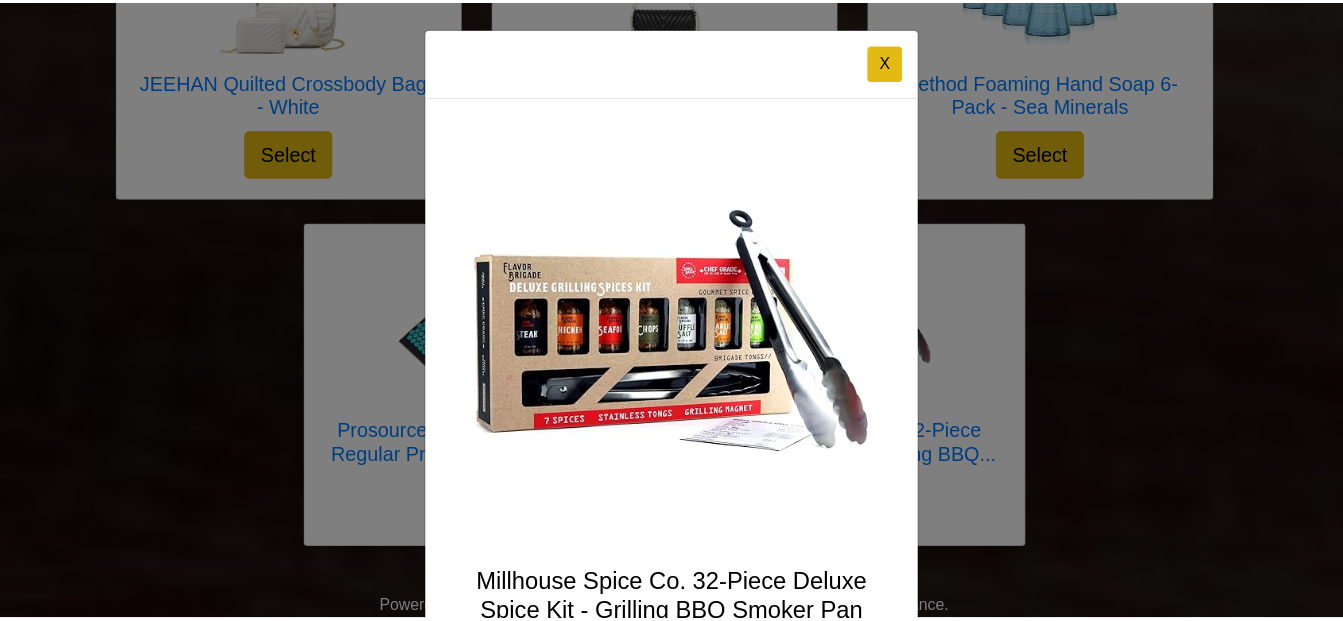 scroll, scrollTop: 0, scrollLeft: 0, axis: both 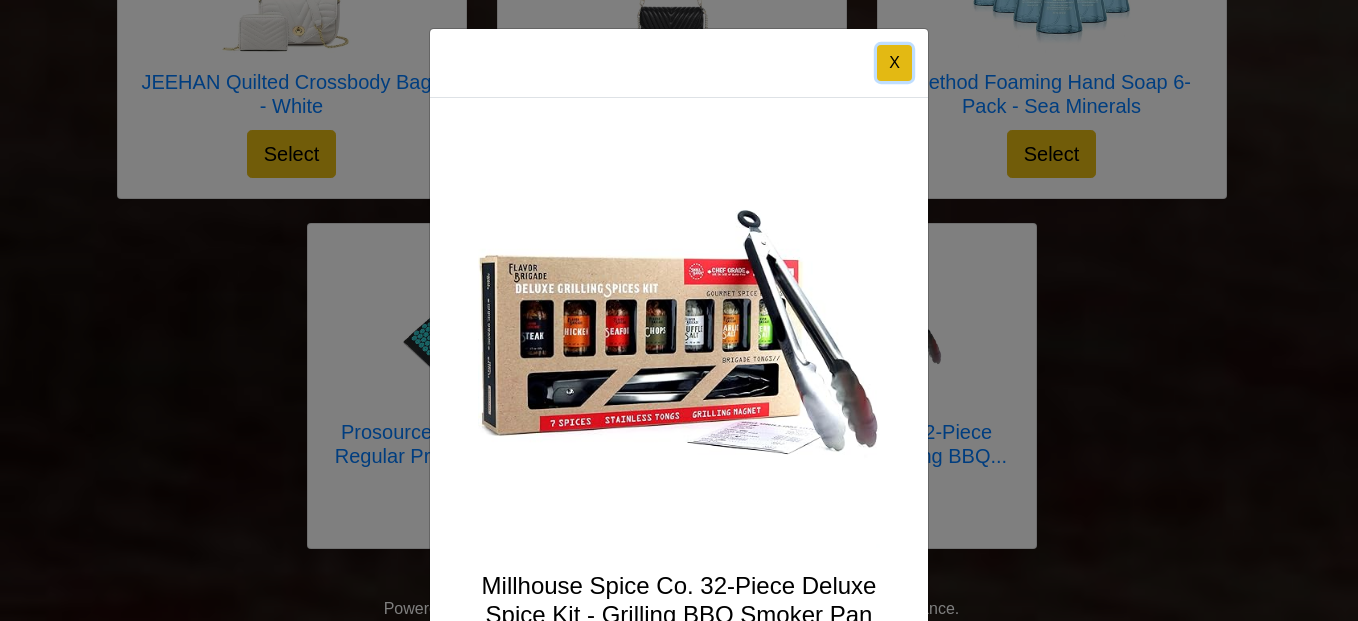 click on "X" at bounding box center [894, 63] 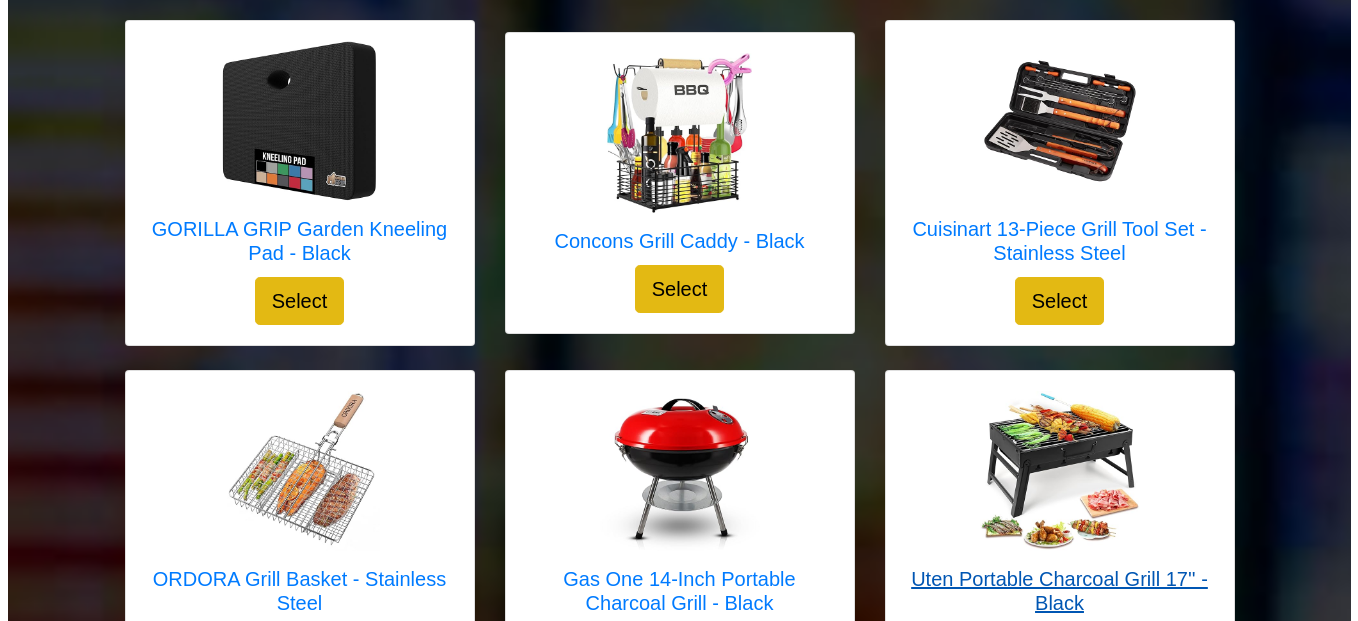 scroll, scrollTop: 2237, scrollLeft: 0, axis: vertical 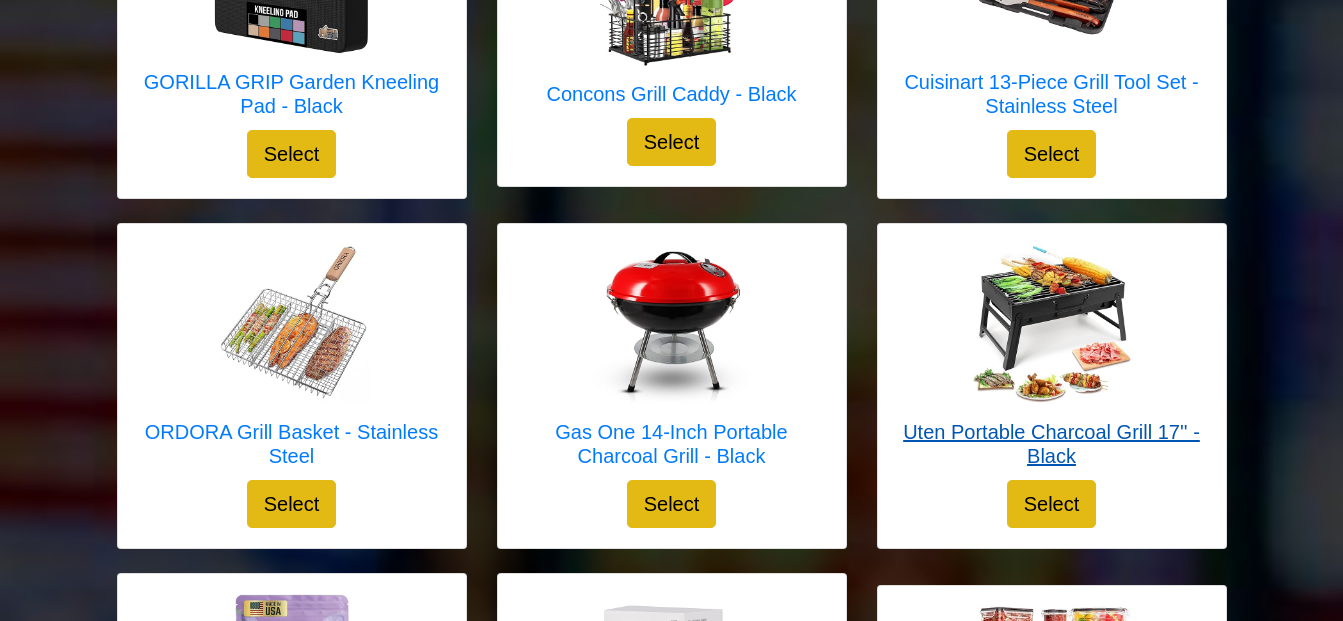 click on "Uten Portable Charcoal Grill 17'' - Black" at bounding box center (1052, 444) 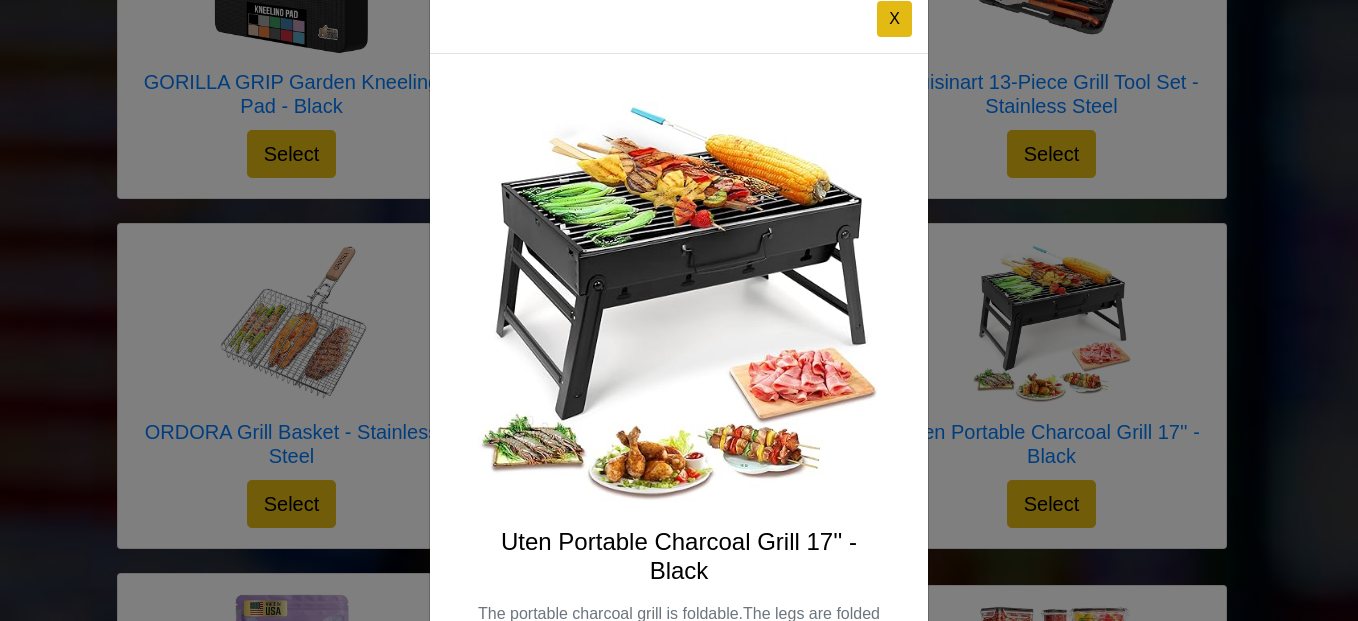 scroll, scrollTop: 0, scrollLeft: 0, axis: both 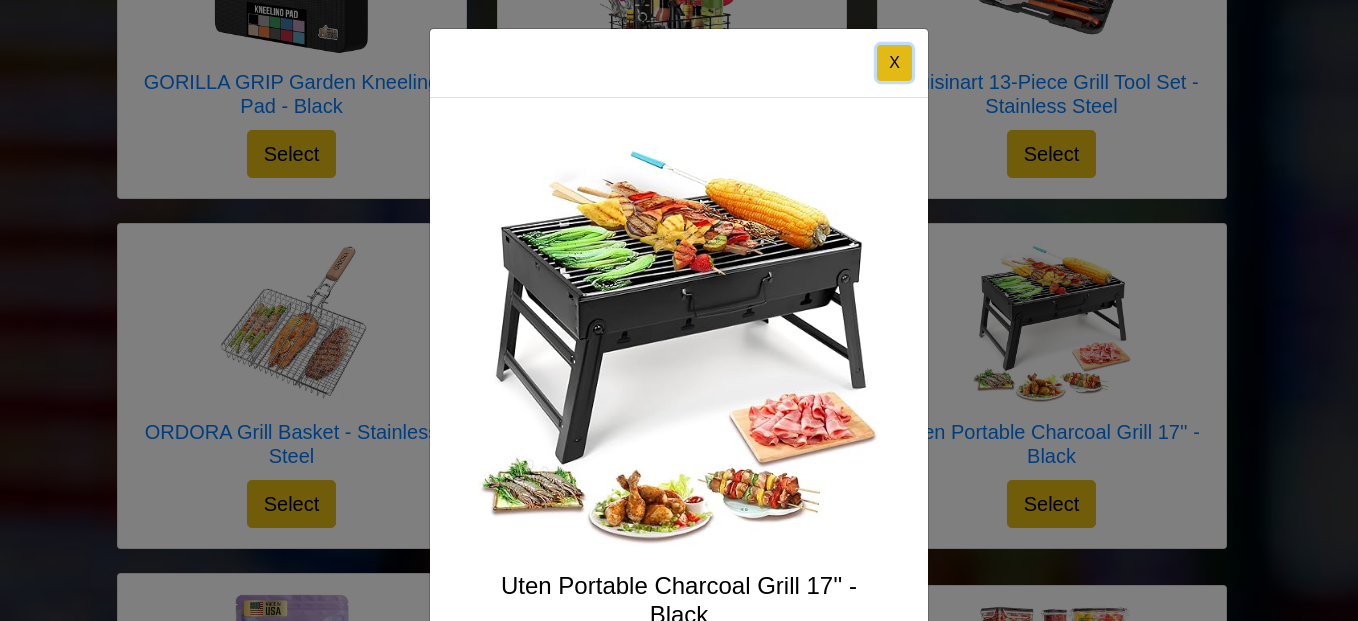 click on "X" at bounding box center (894, 63) 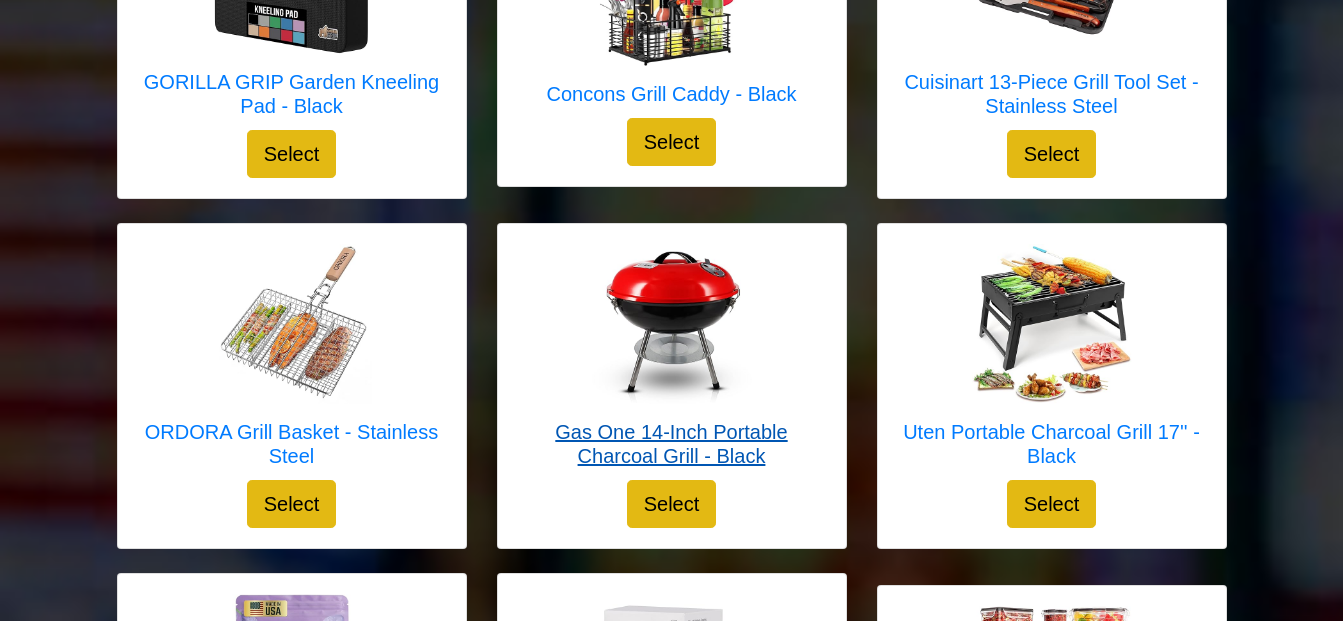 click on "Gas One 14-Inch Portable Charcoal Grill - Black" at bounding box center [672, 444] 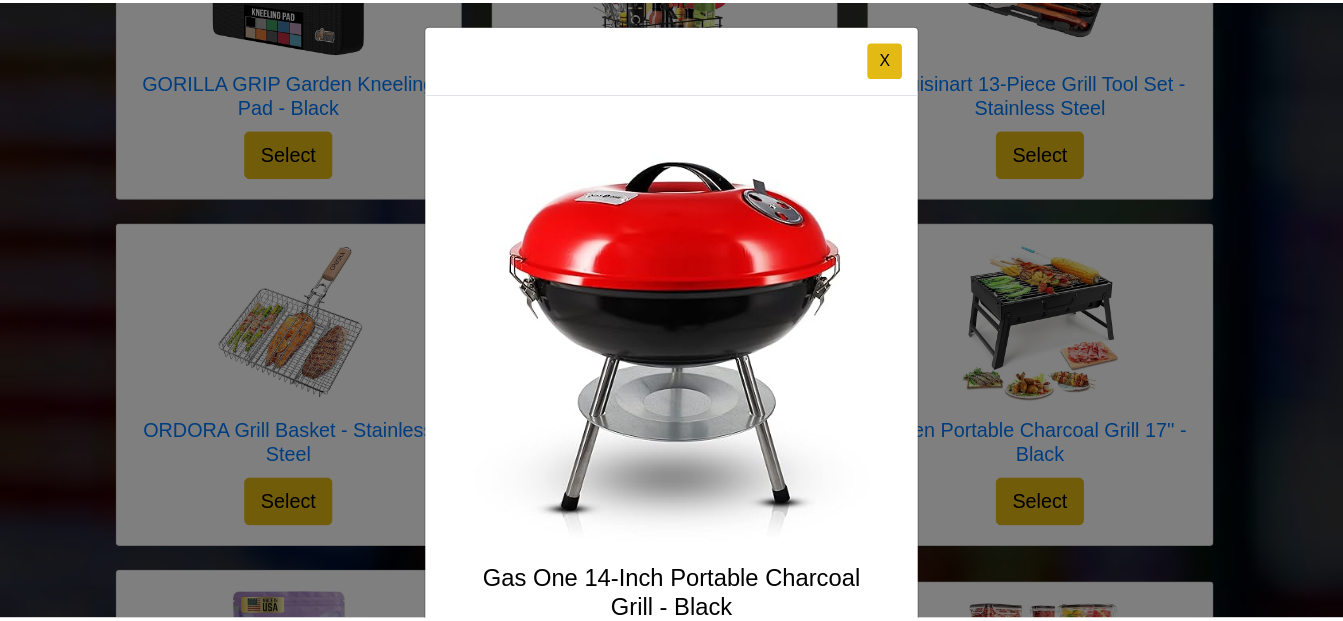 scroll, scrollTop: 0, scrollLeft: 0, axis: both 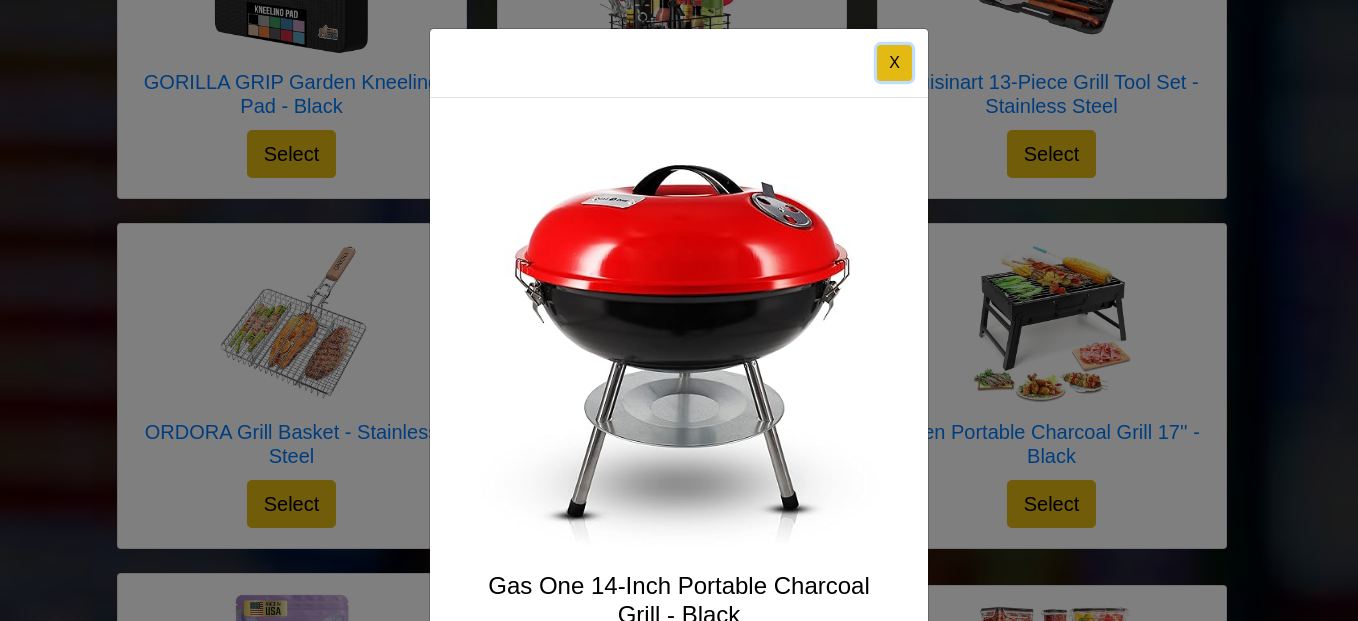 click on "X" at bounding box center [894, 63] 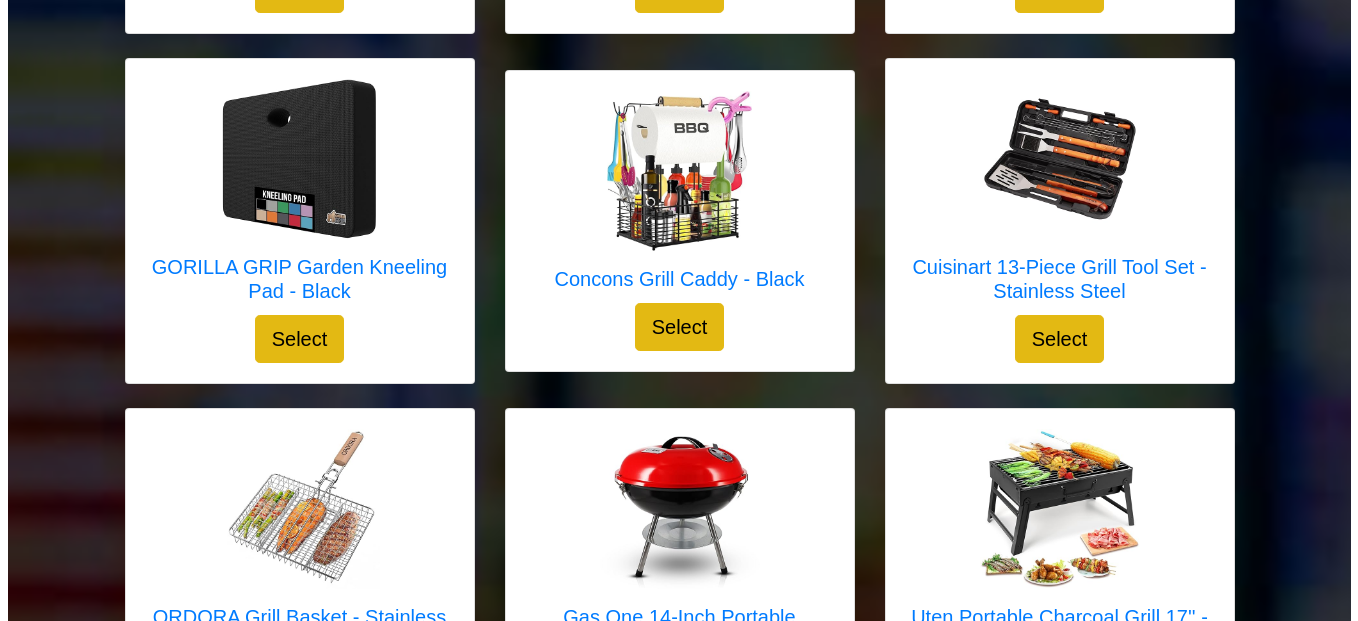 scroll, scrollTop: 2037, scrollLeft: 0, axis: vertical 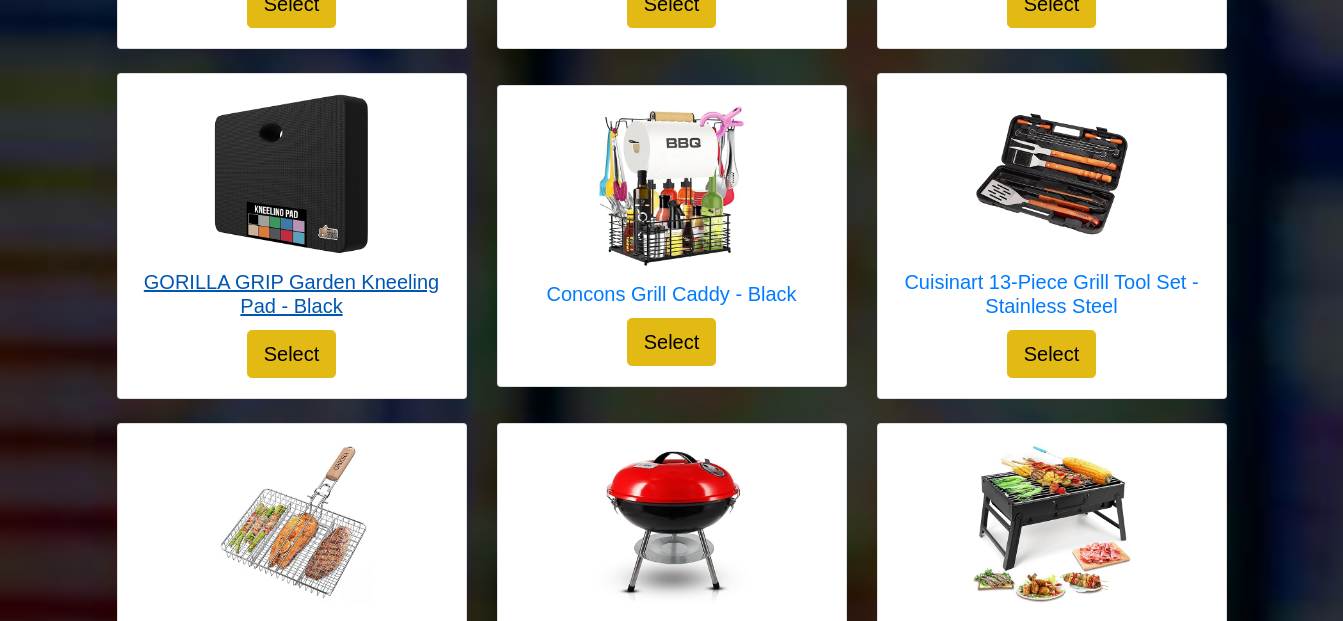 click on "GORILLA GRIP Garden Kneeling Pad - Black" at bounding box center [292, 294] 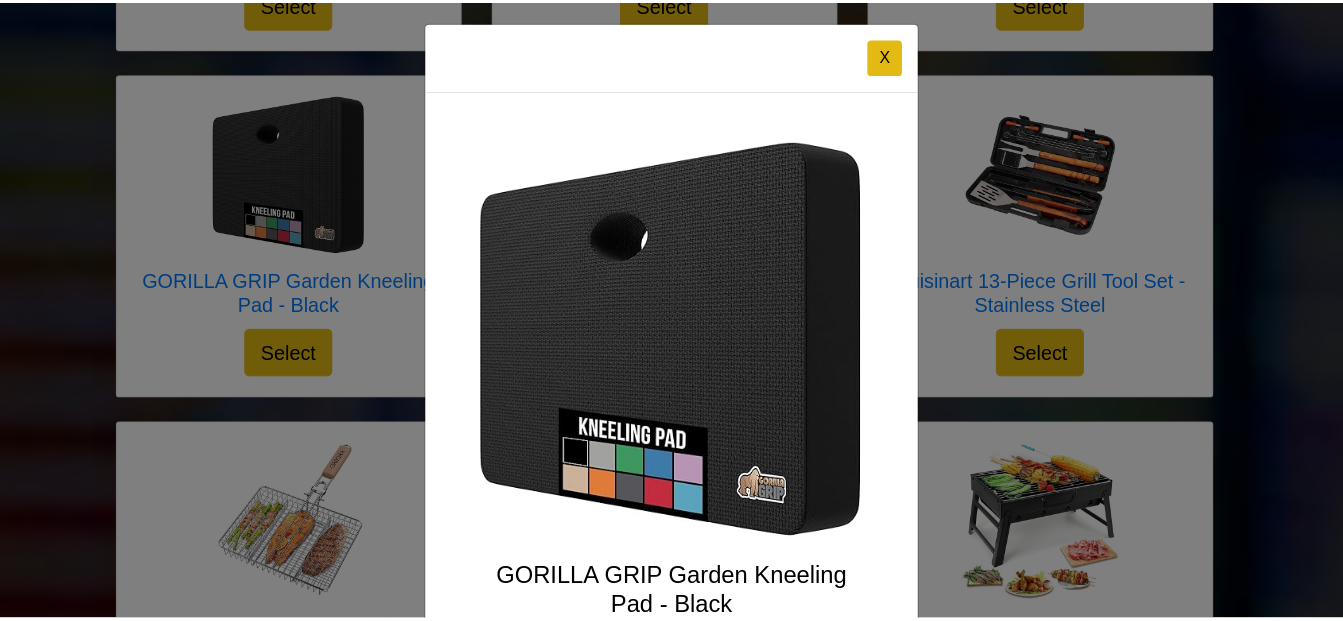 scroll, scrollTop: 0, scrollLeft: 0, axis: both 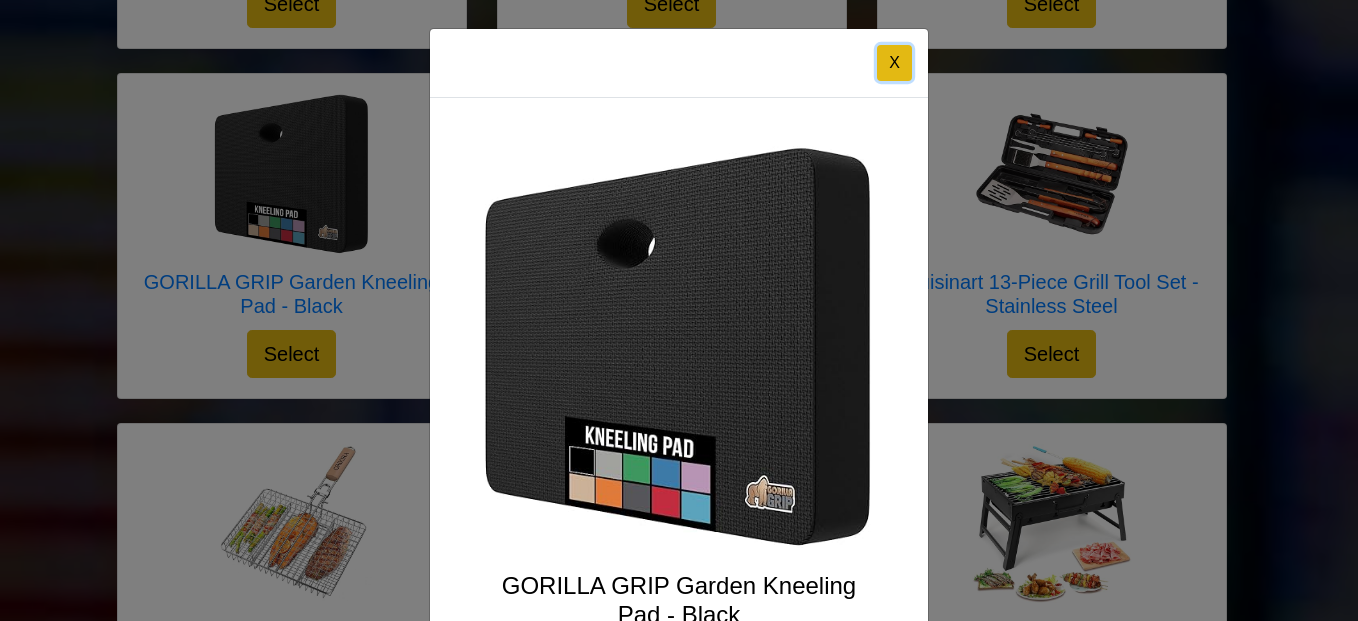 click on "X" at bounding box center [894, 63] 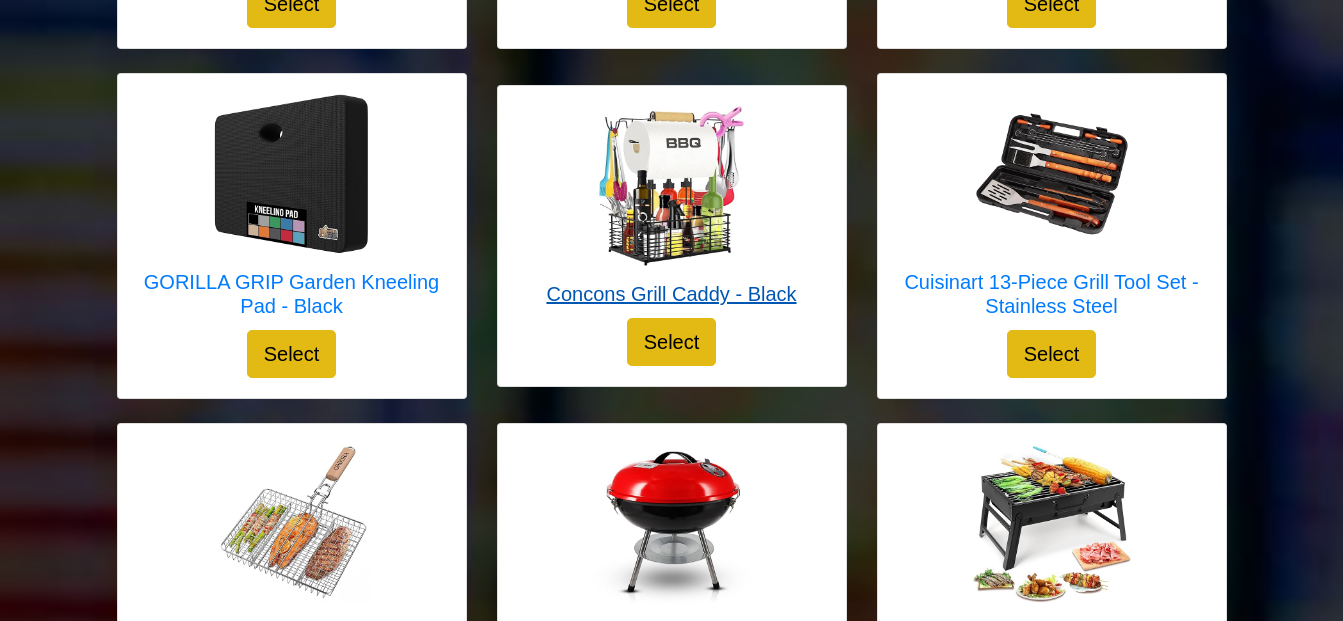 click on "Concons Grill Caddy - Black" at bounding box center [671, 294] 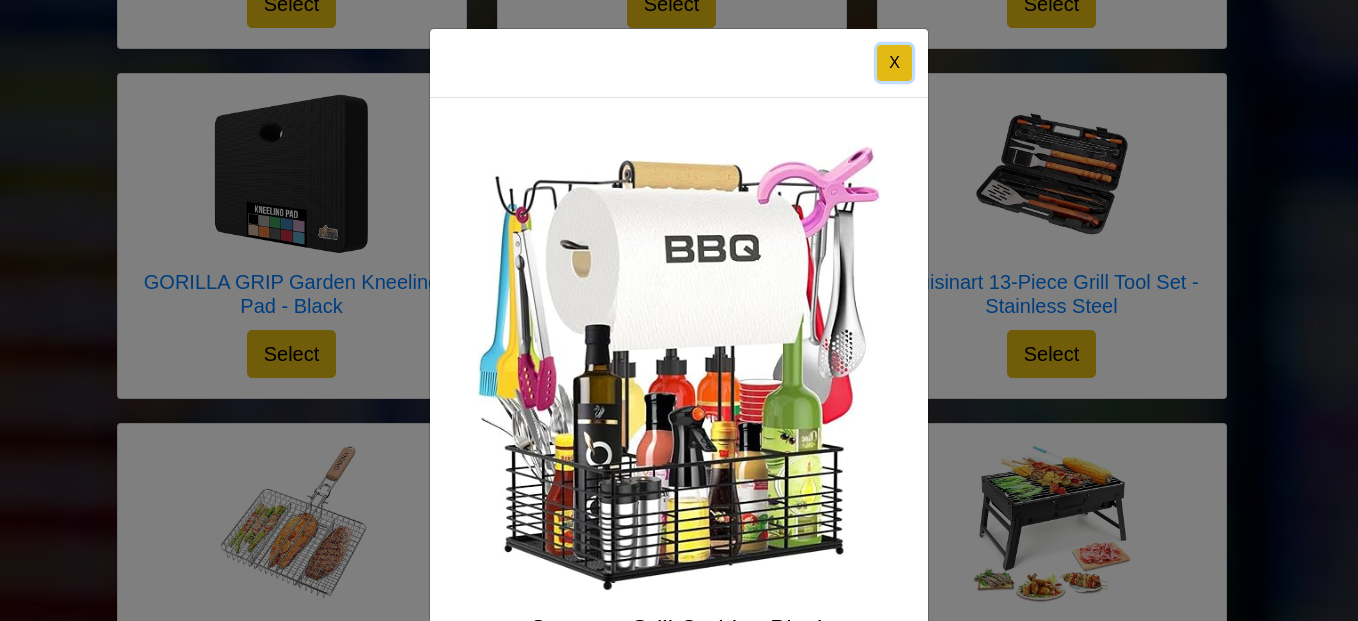 click on "X" at bounding box center [894, 63] 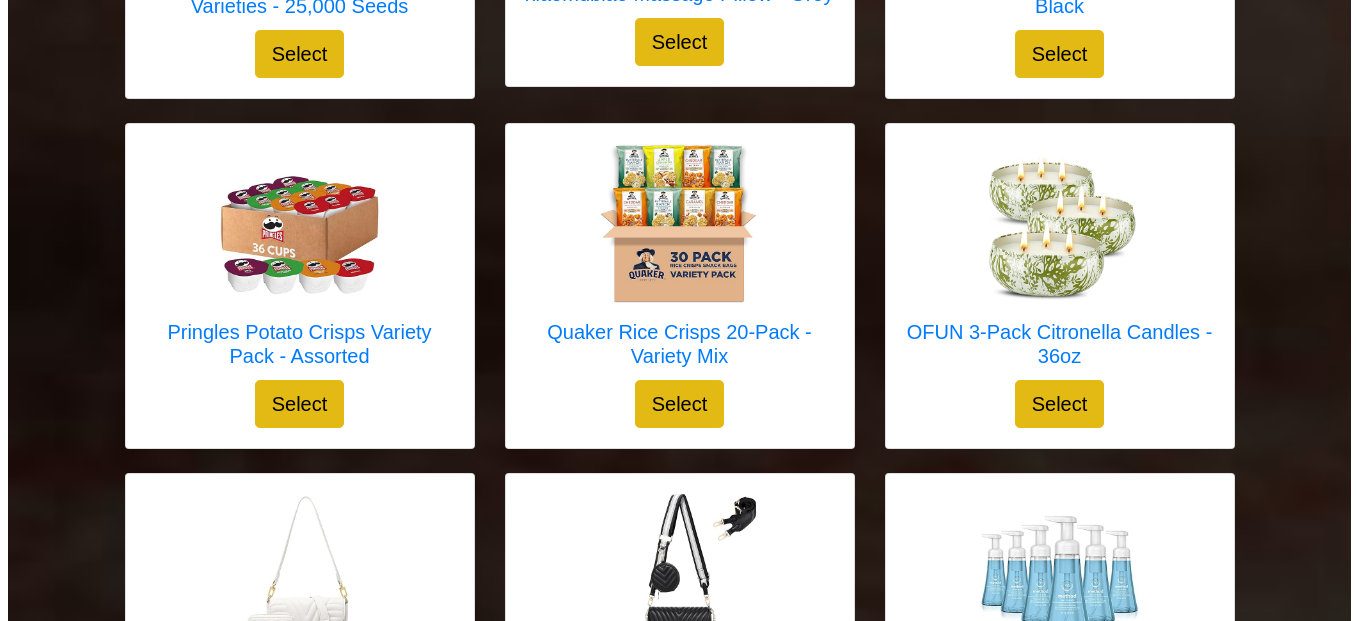 scroll, scrollTop: 5337, scrollLeft: 0, axis: vertical 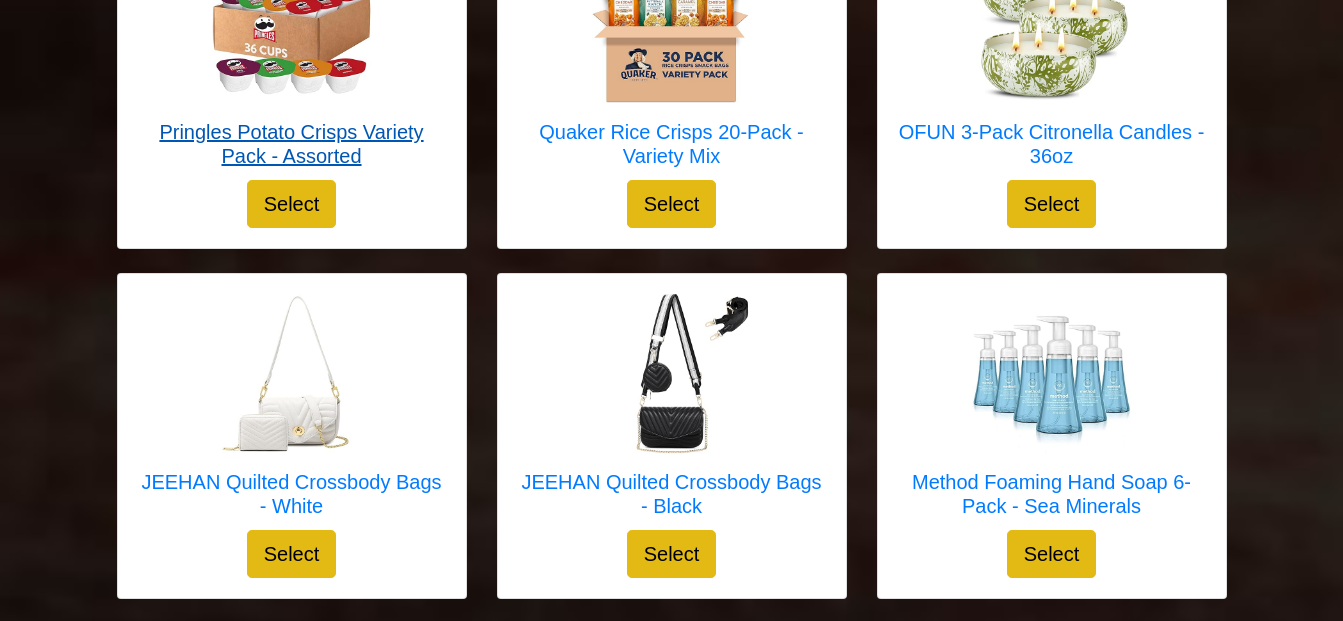 click on "Pringles Potato Crisps Variety Pack - Assorted" at bounding box center [292, 144] 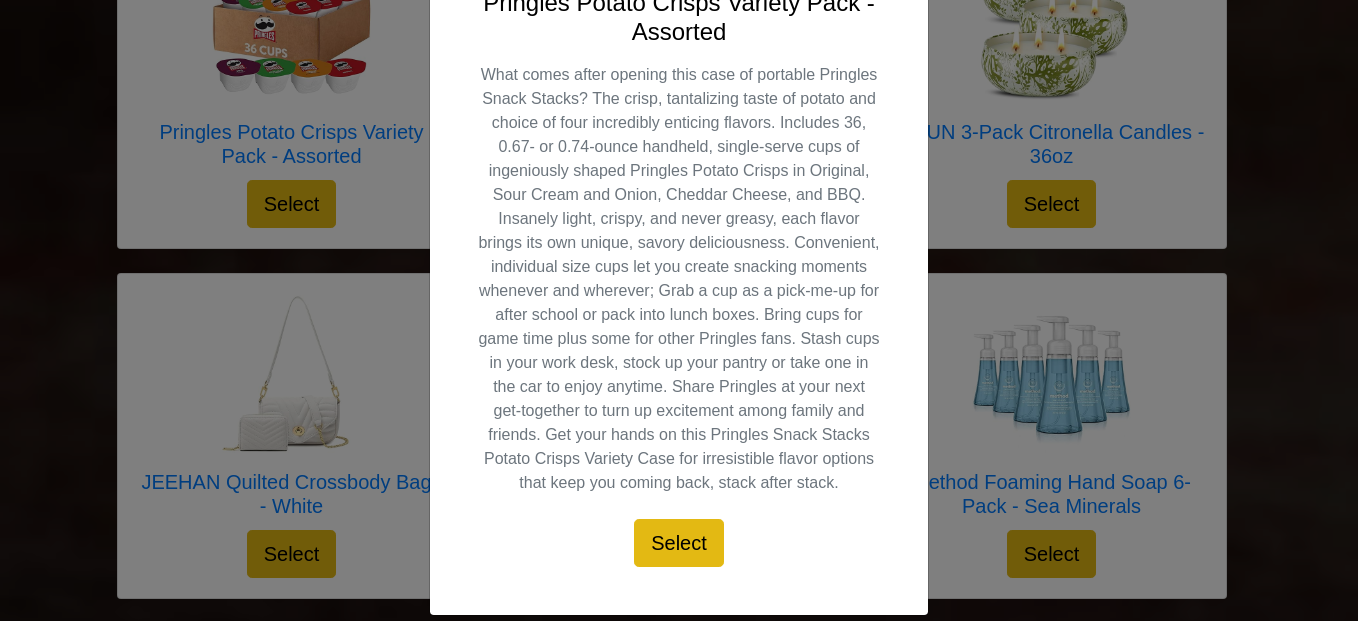 scroll, scrollTop: 600, scrollLeft: 0, axis: vertical 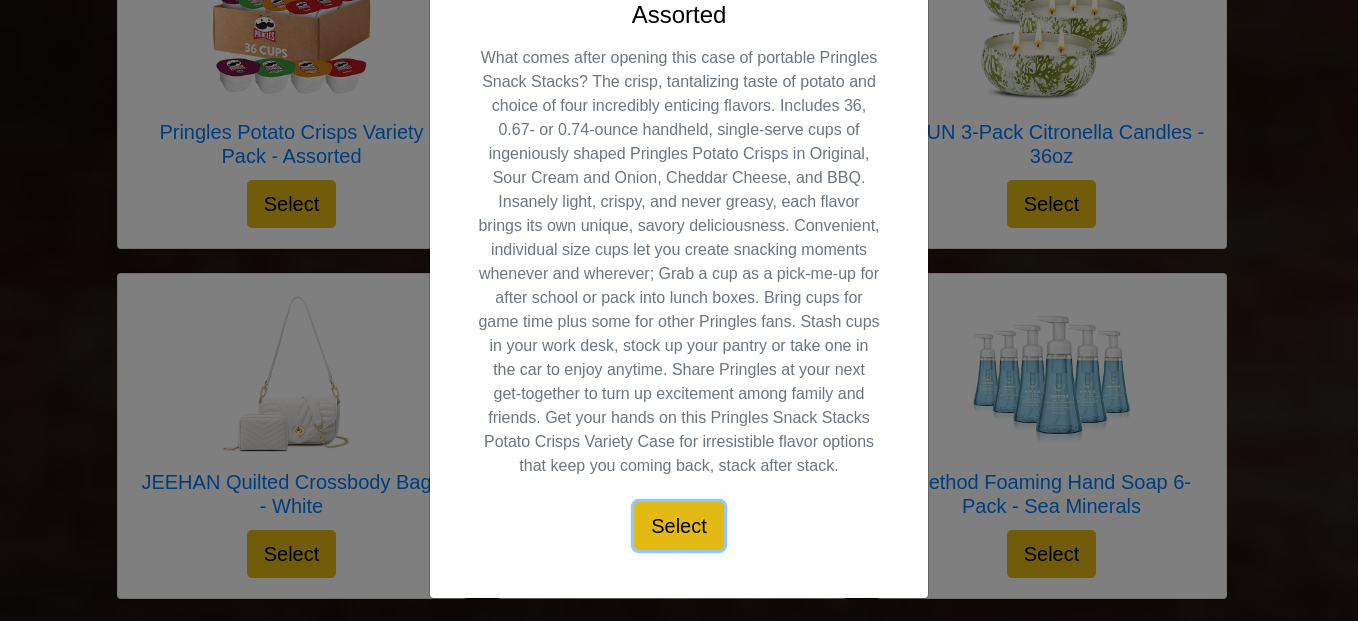 click on "Select" at bounding box center [679, 526] 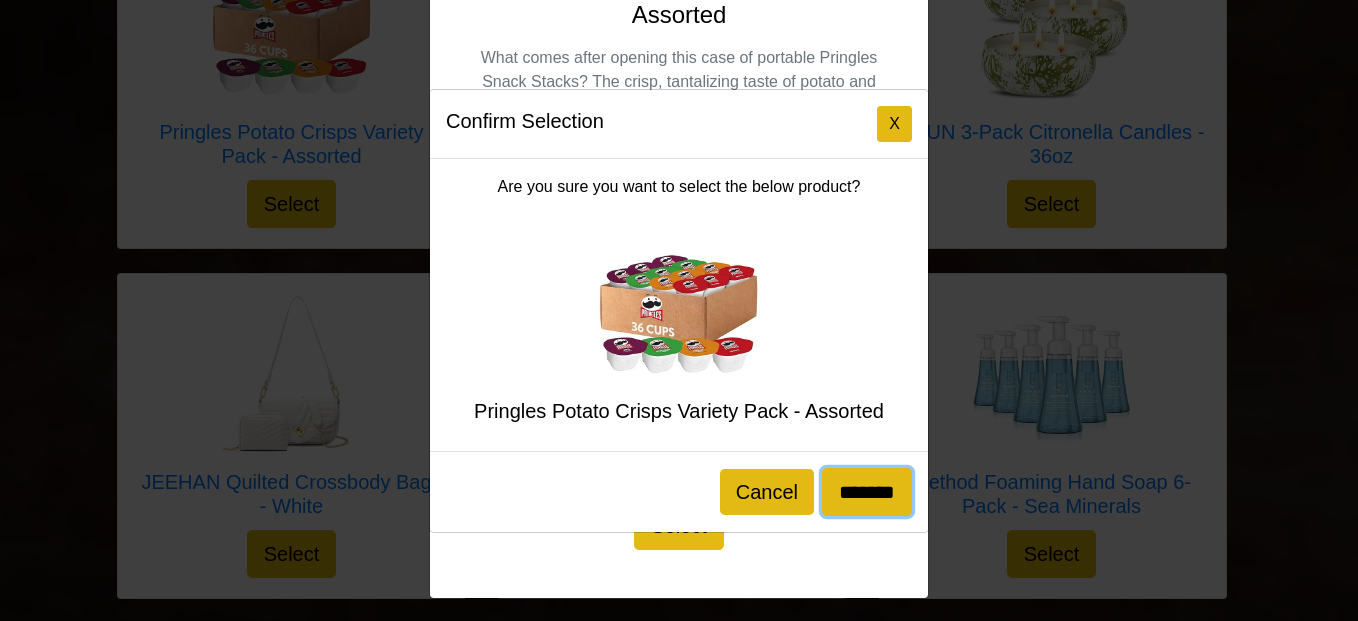 click on "*******" at bounding box center (867, 492) 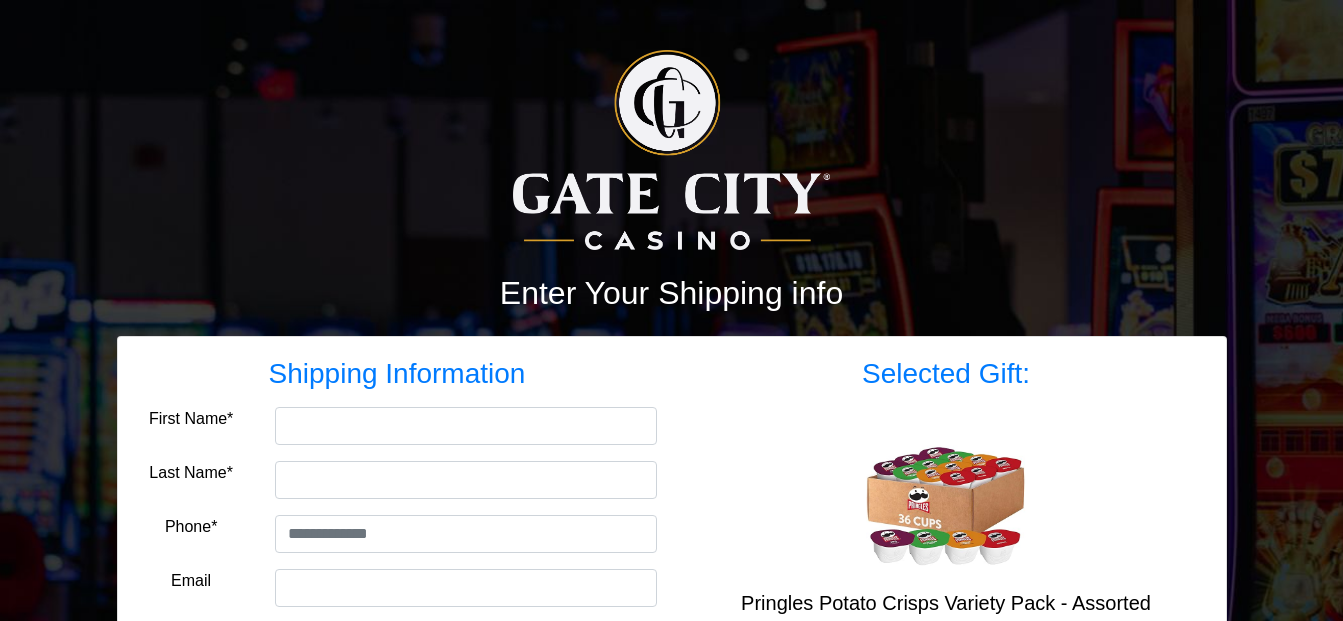 scroll, scrollTop: 0, scrollLeft: 0, axis: both 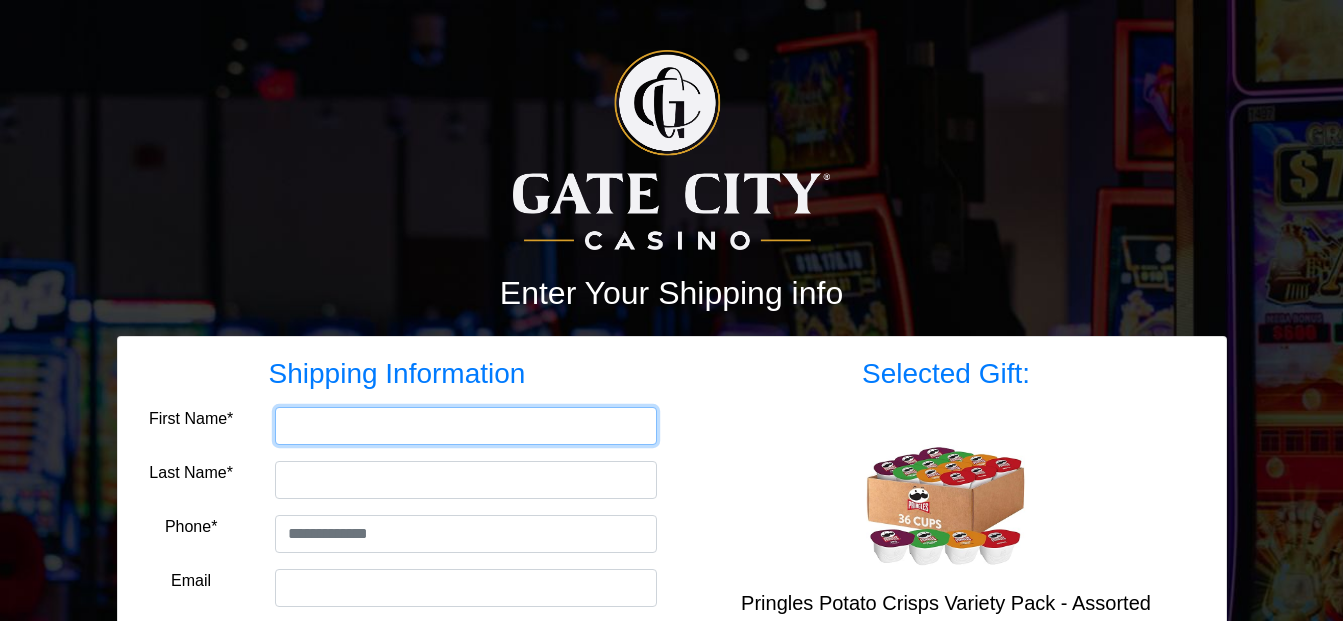 click on "First Name*" at bounding box center [466, 426] 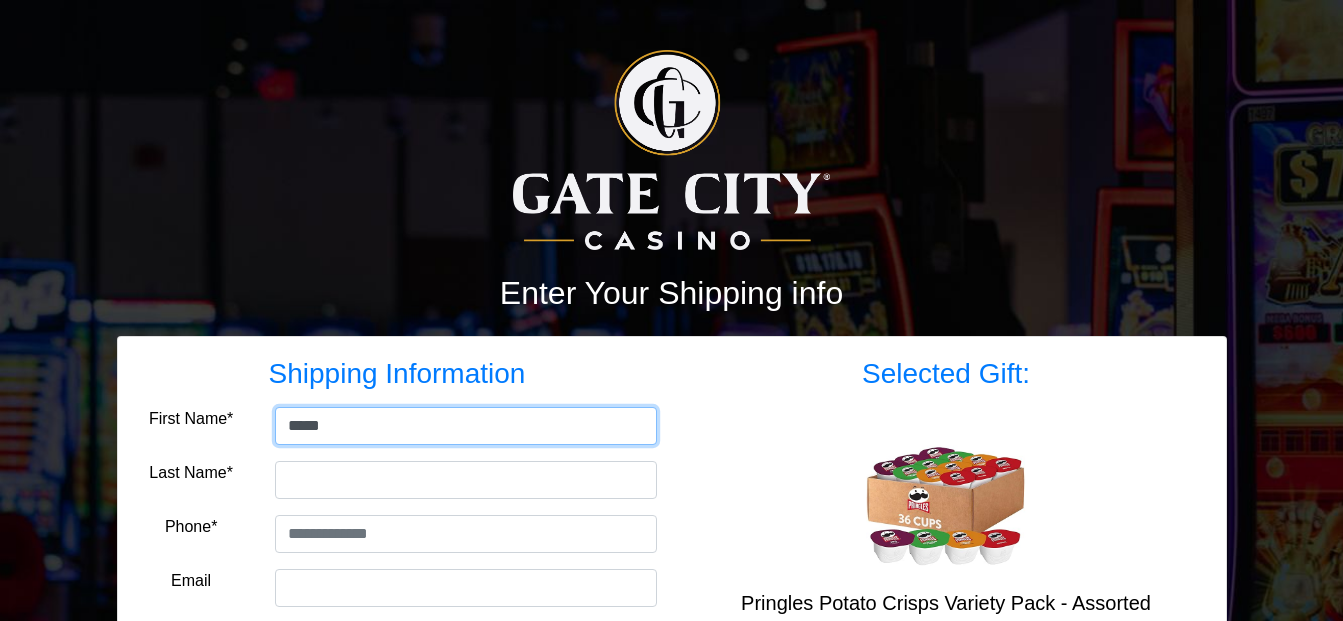 type on "*****" 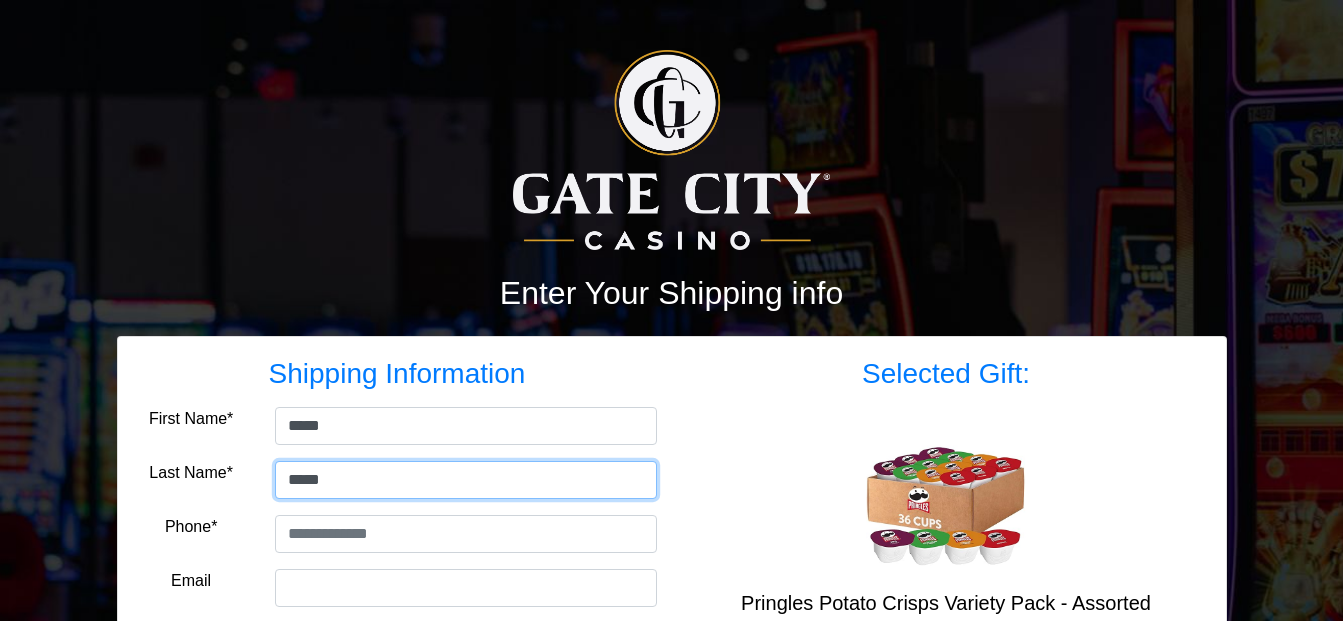 type on "*****" 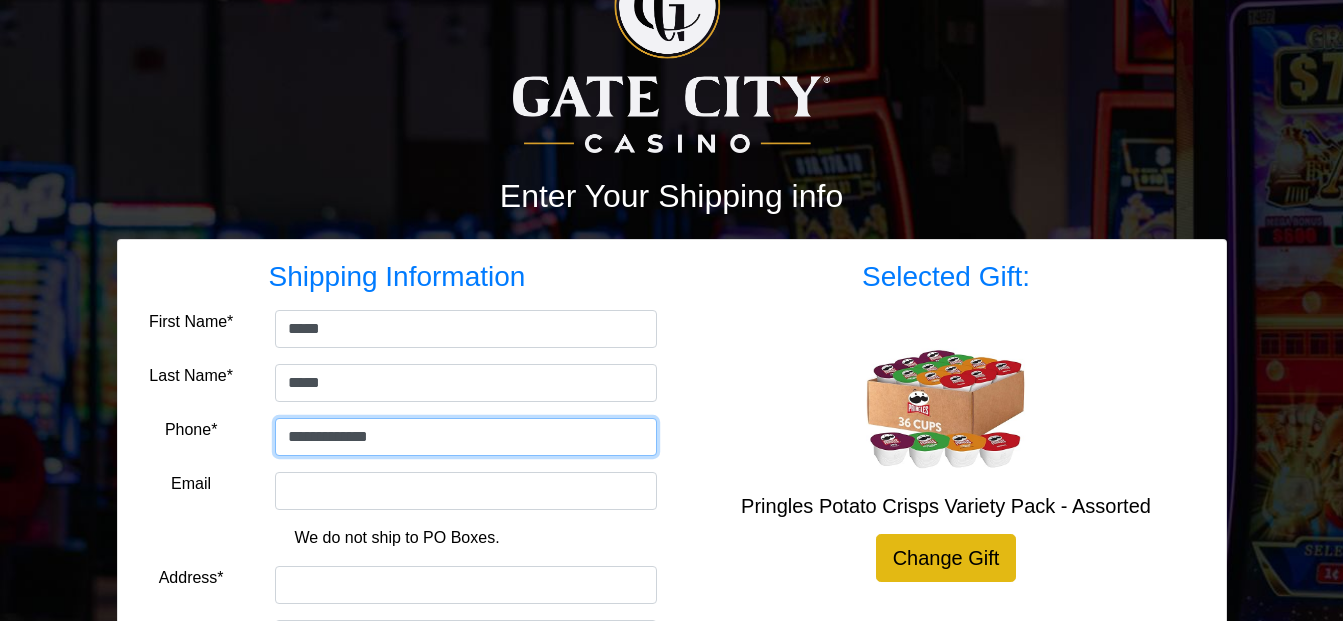 scroll, scrollTop: 200, scrollLeft: 0, axis: vertical 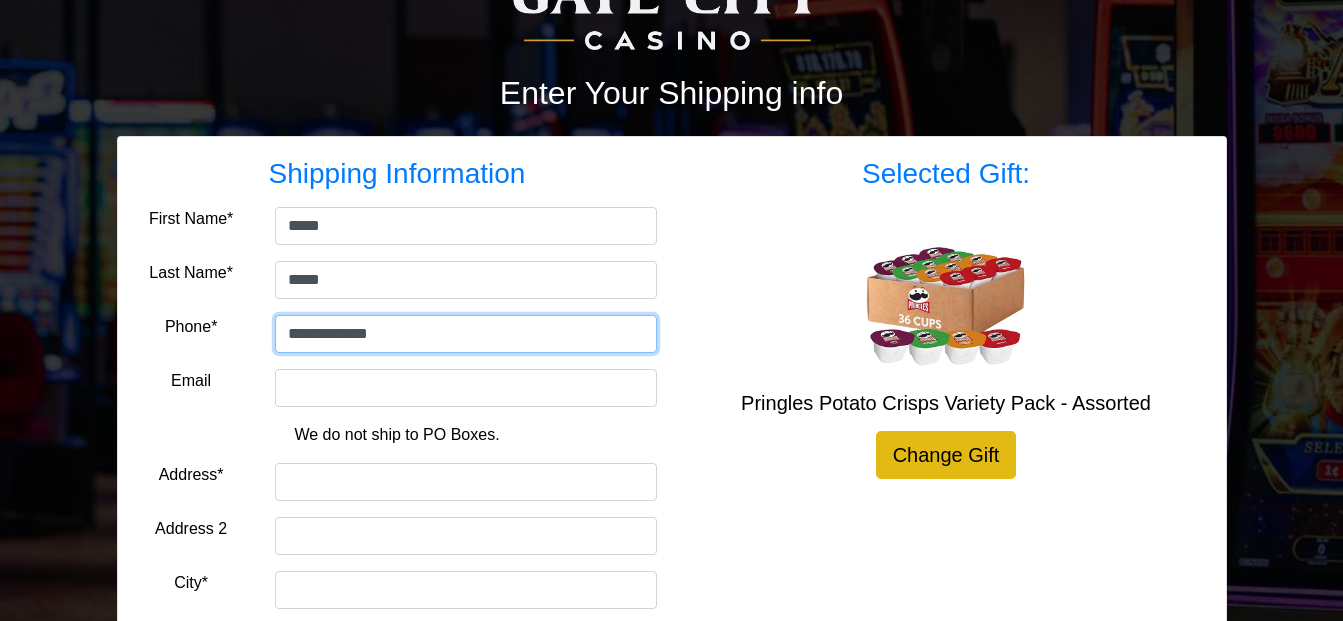 type on "**********" 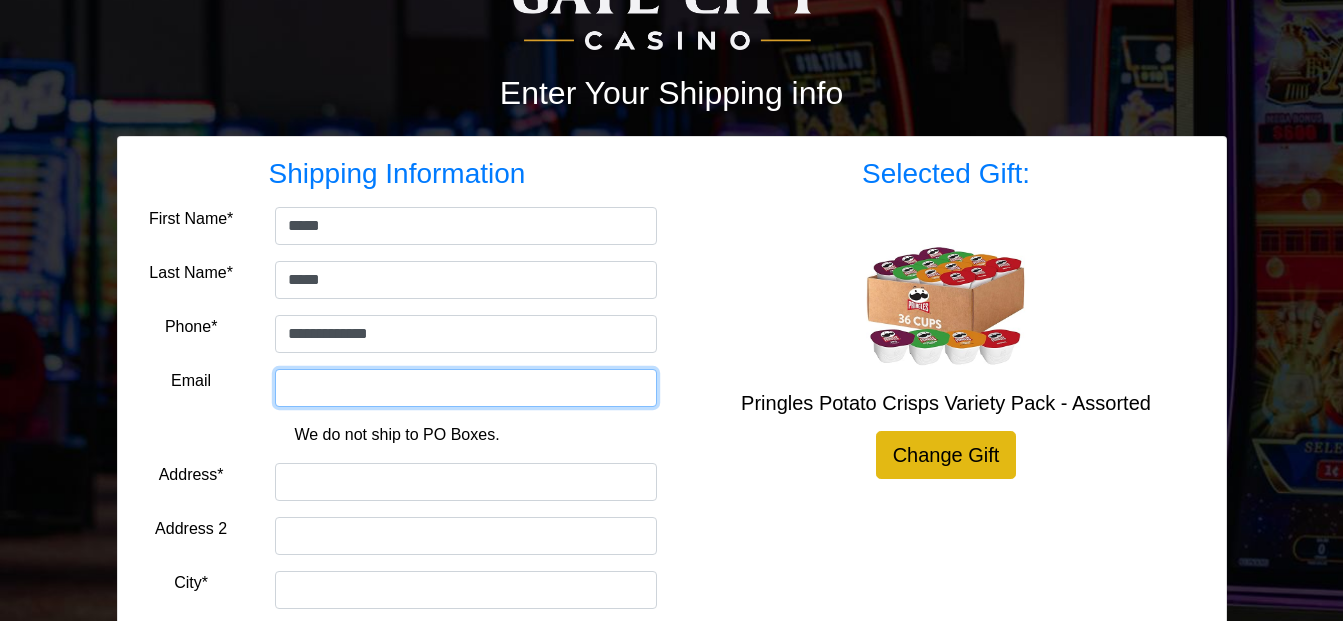 click on "Email" at bounding box center [466, 388] 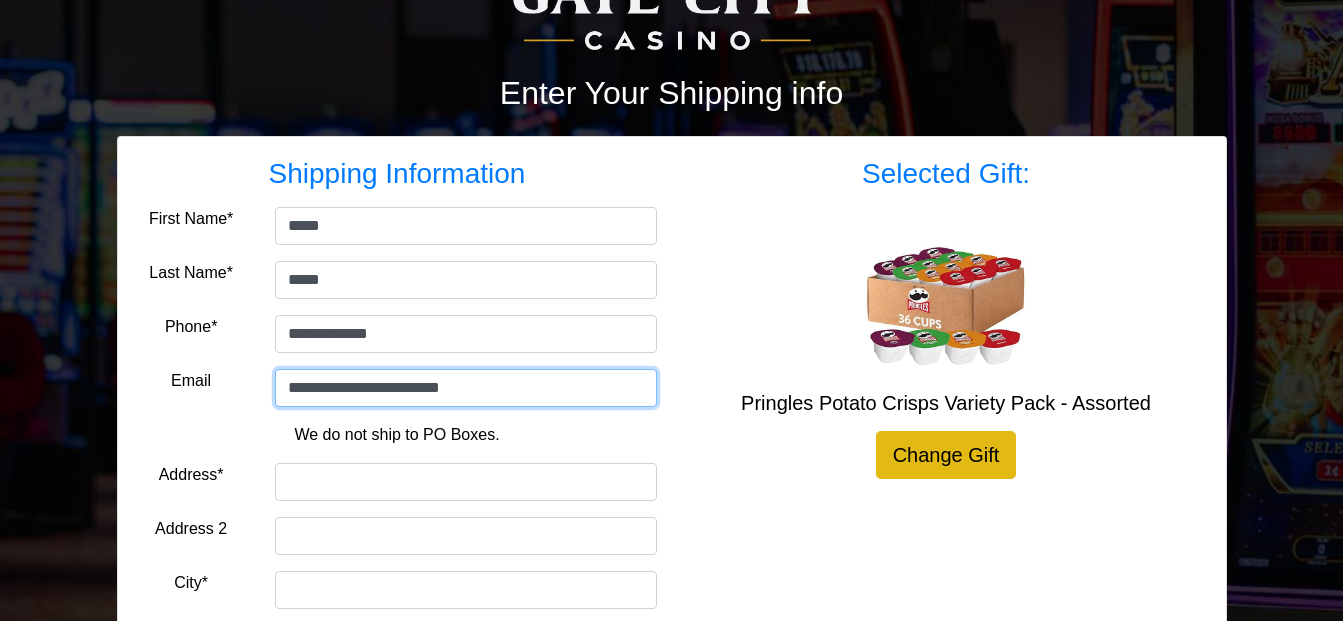 type on "**********" 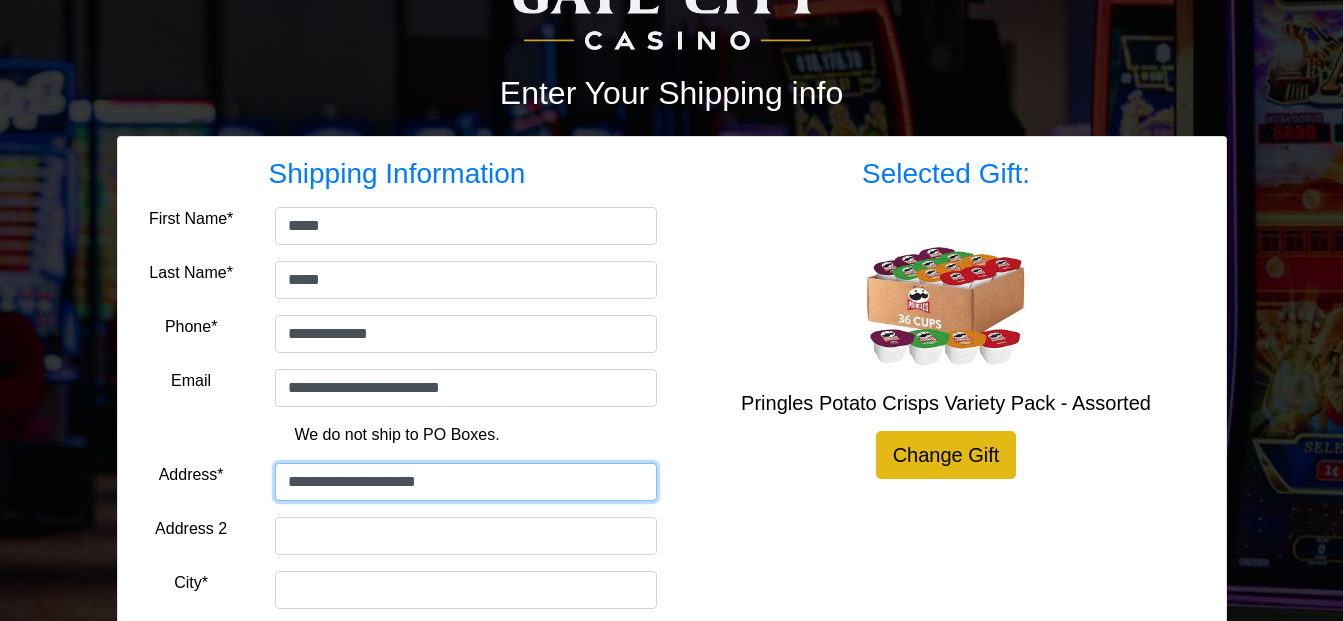 type on "**********" 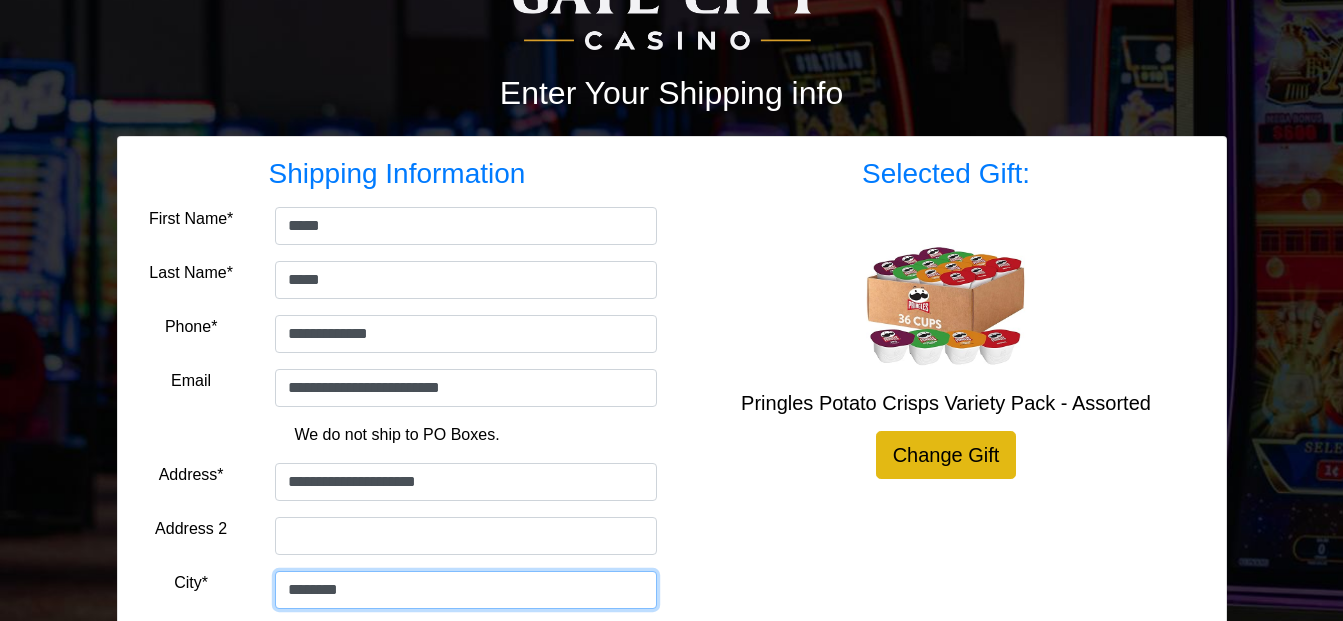type on "********" 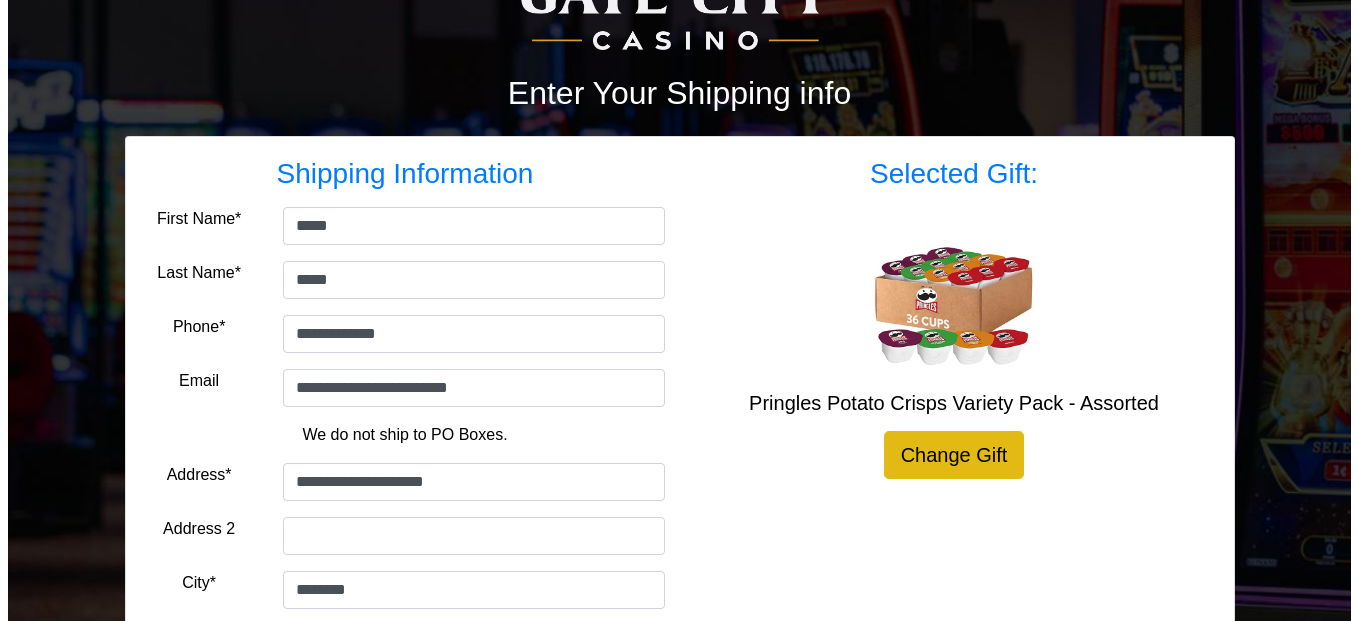 scroll, scrollTop: 467, scrollLeft: 0, axis: vertical 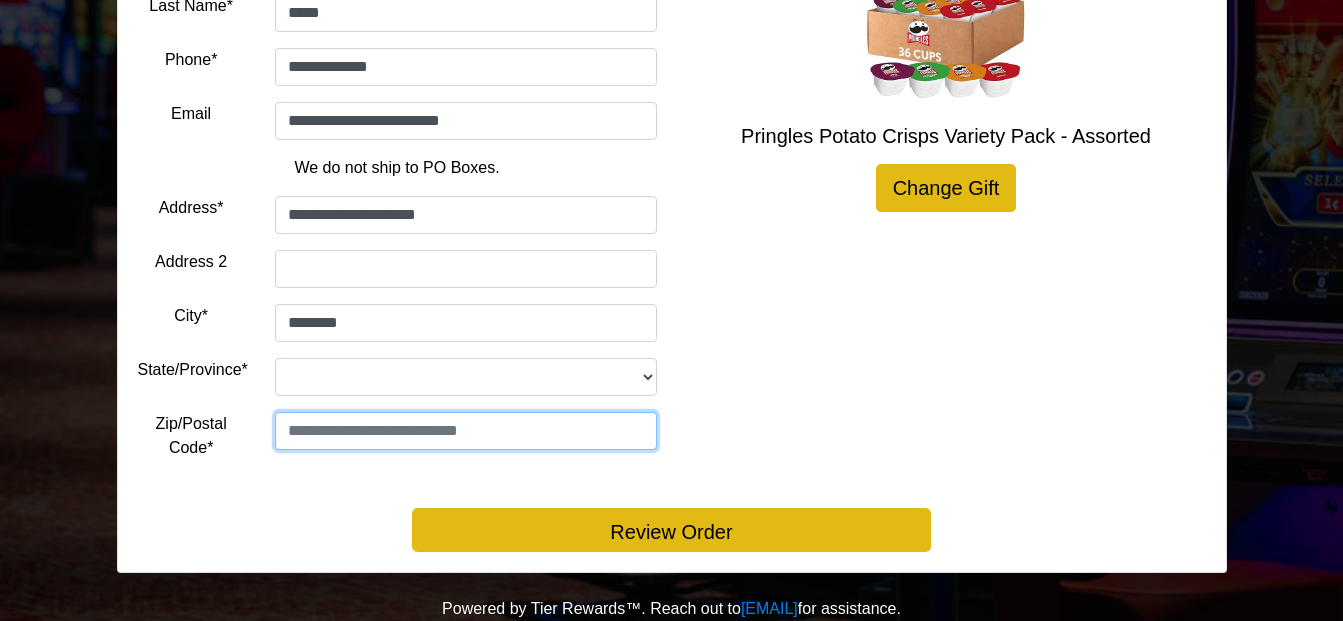 click at bounding box center [466, 431] 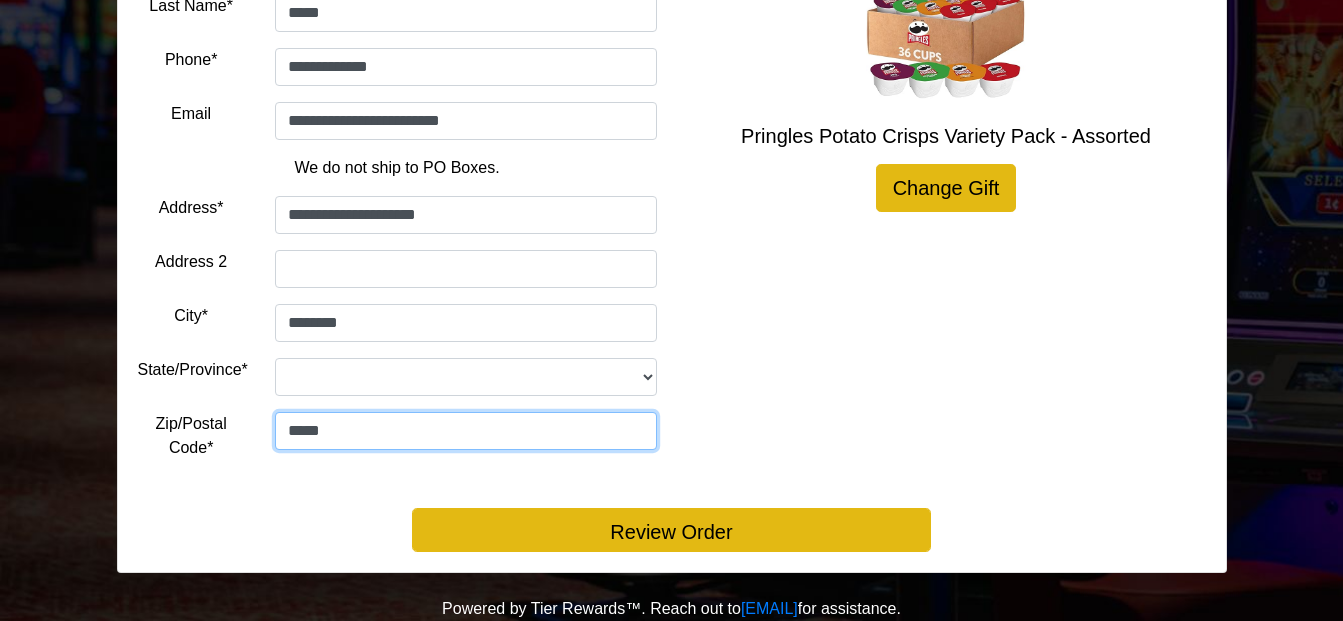 type on "*****" 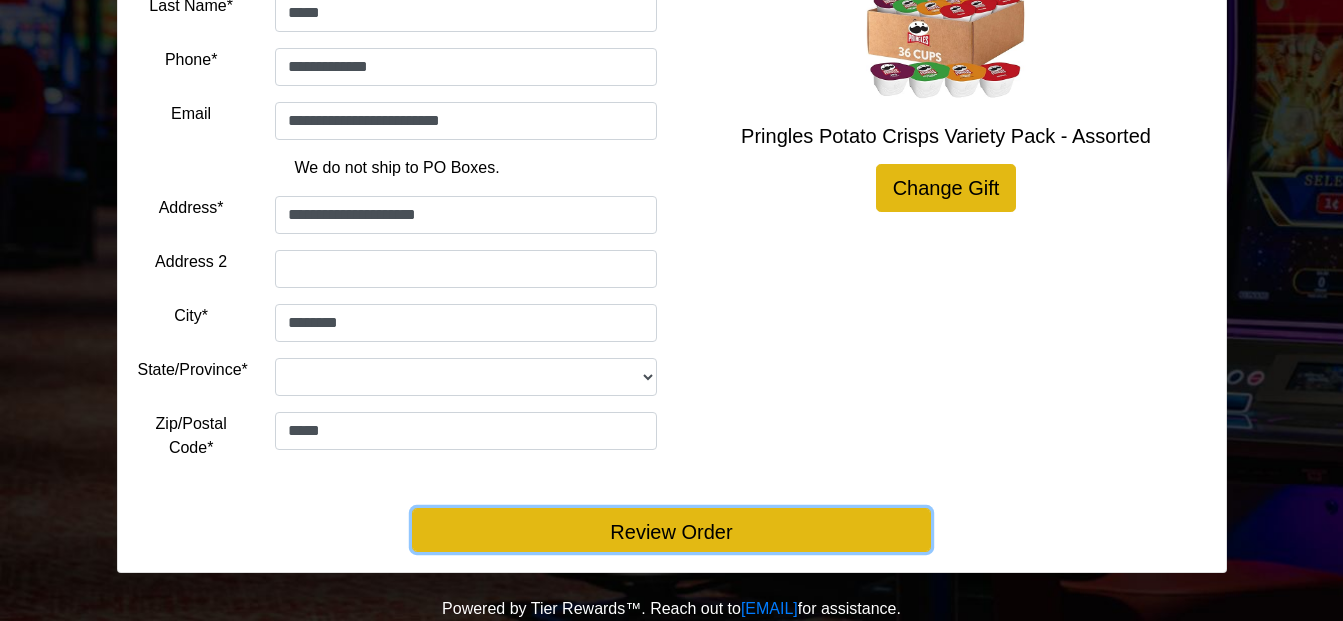 drag, startPoint x: 717, startPoint y: 522, endPoint x: 767, endPoint y: 550, distance: 57.306194 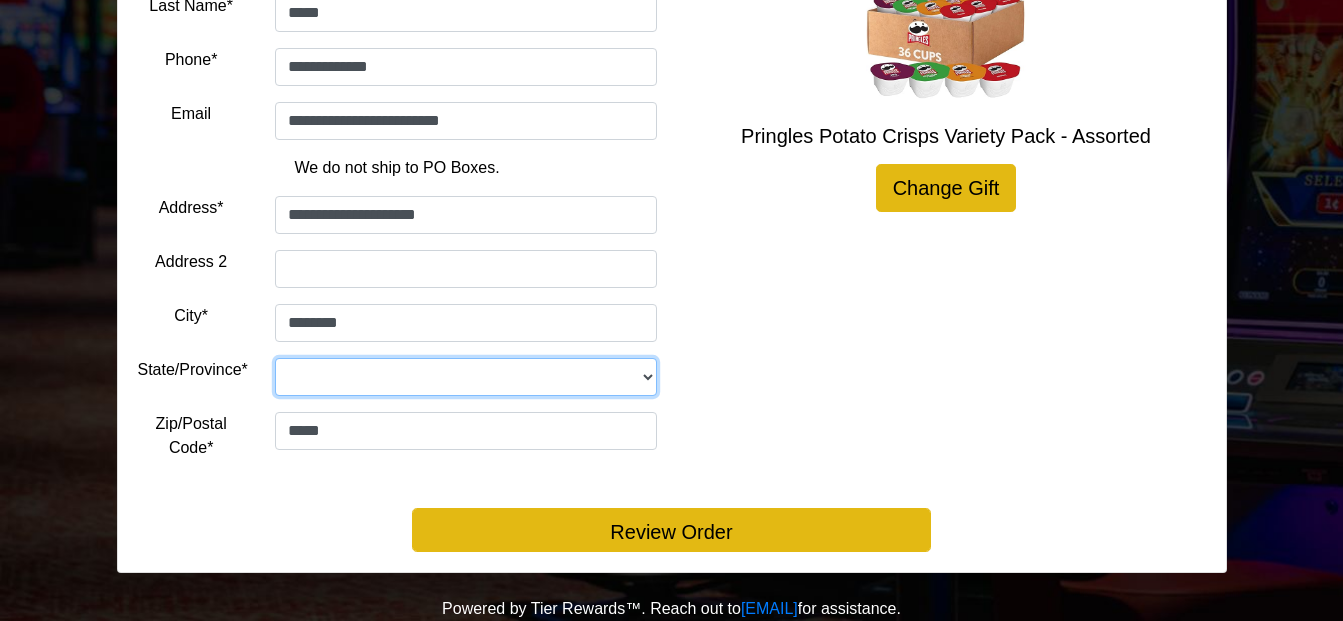 click on "**********" at bounding box center [466, 377] 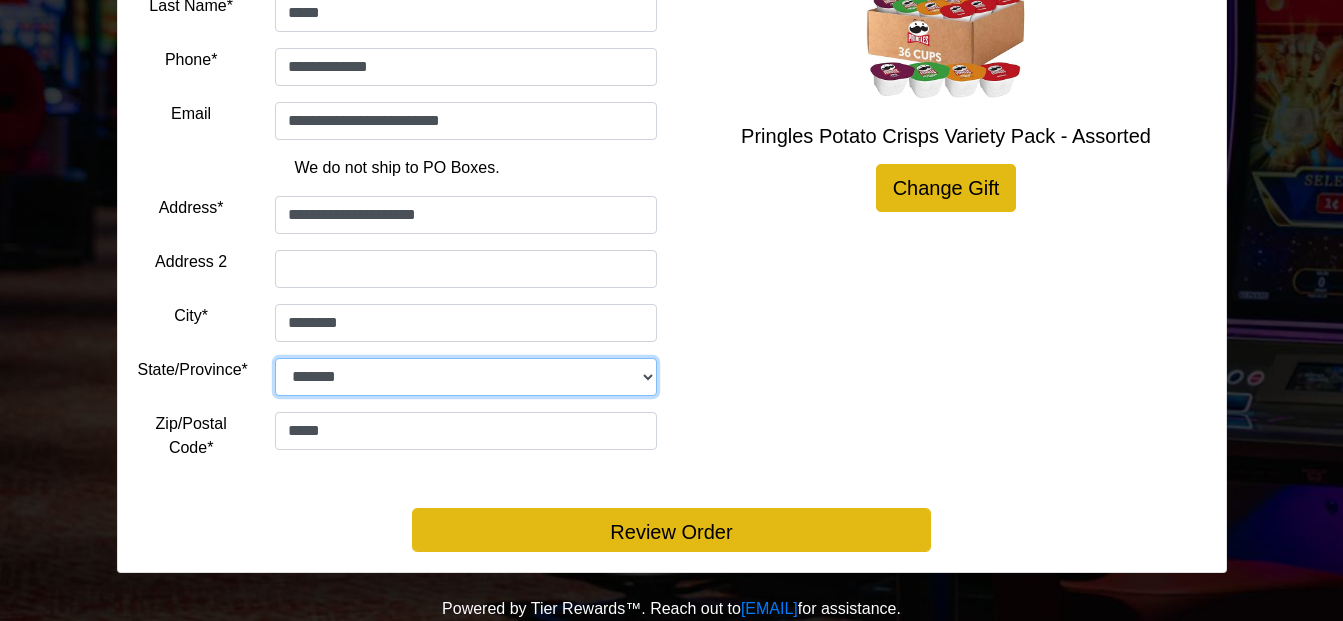 click on "**********" at bounding box center [466, 377] 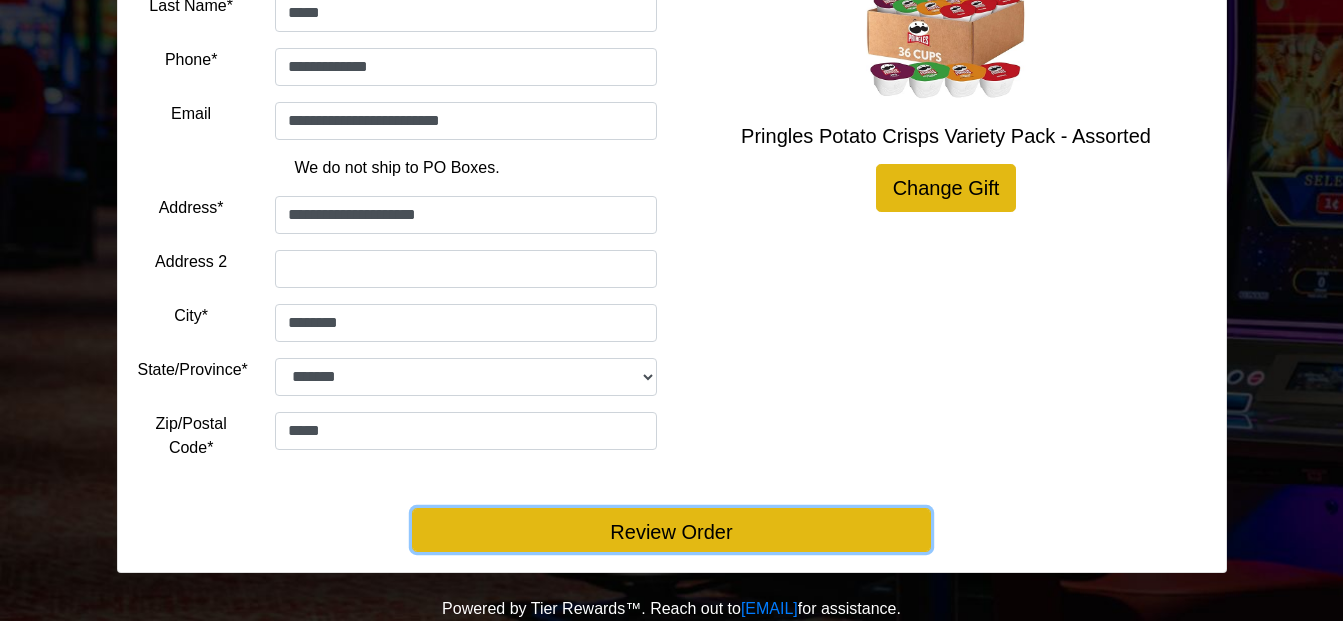 click on "Review Order" at bounding box center [671, 530] 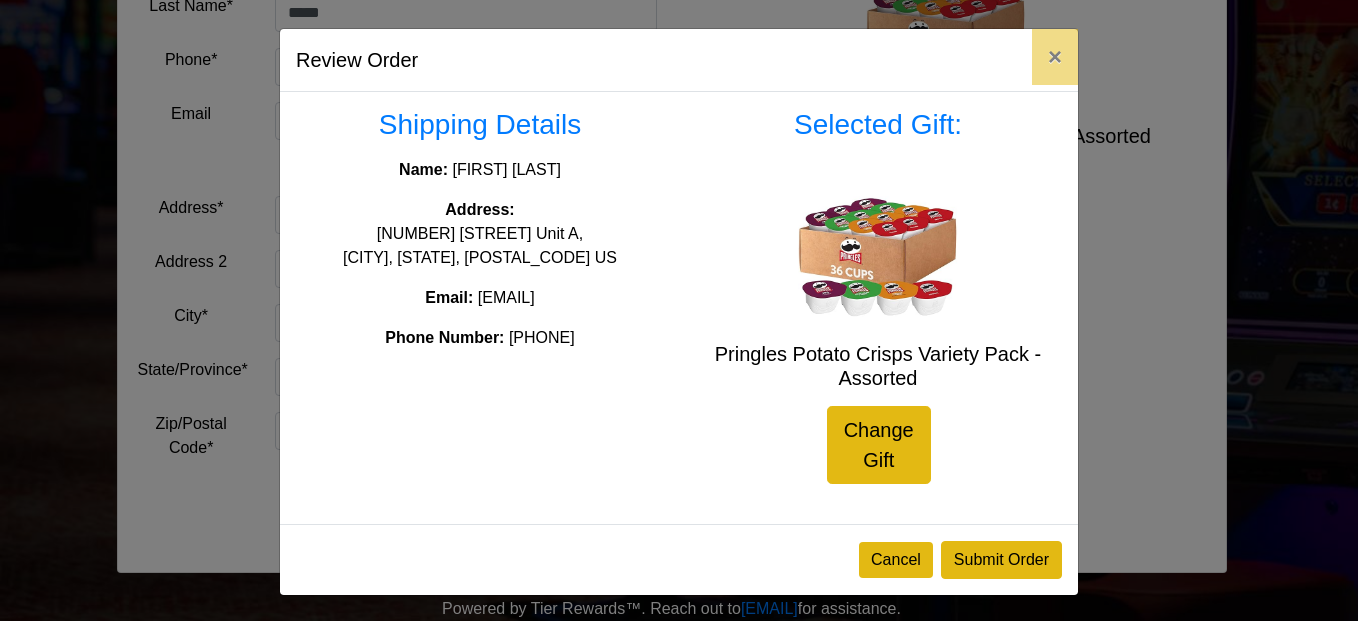 scroll, scrollTop: 3, scrollLeft: 0, axis: vertical 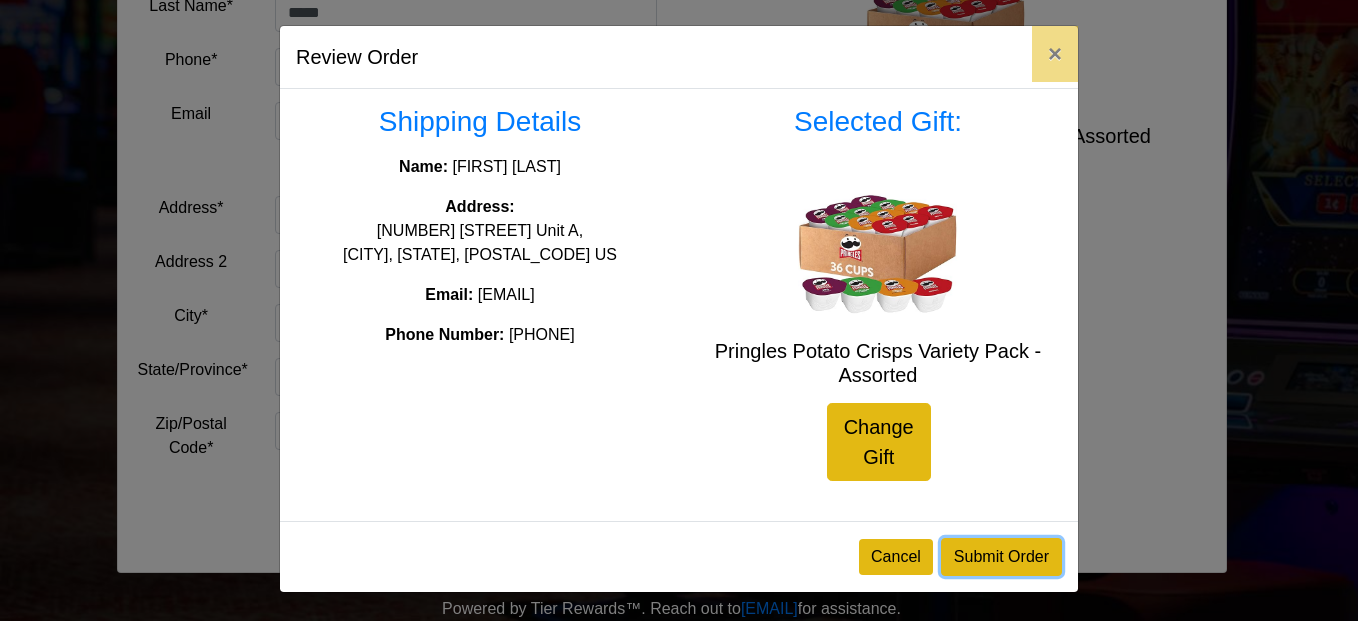click on "Submit Order" at bounding box center (1001, 557) 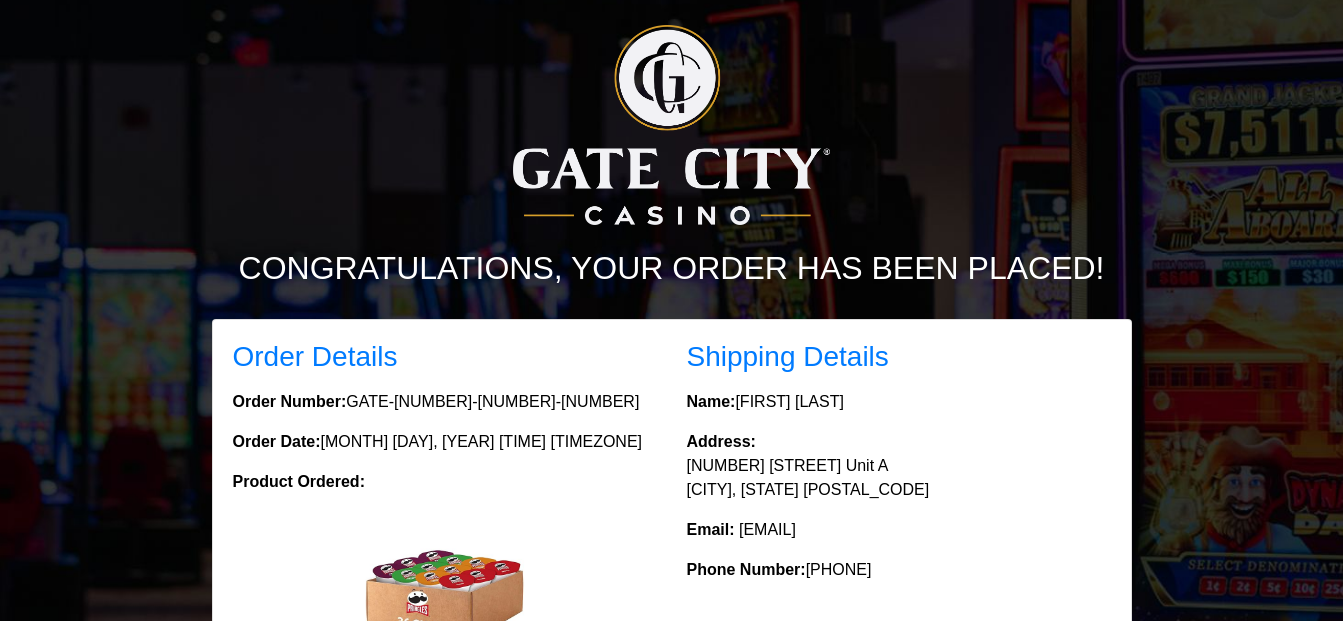 scroll, scrollTop: 0, scrollLeft: 0, axis: both 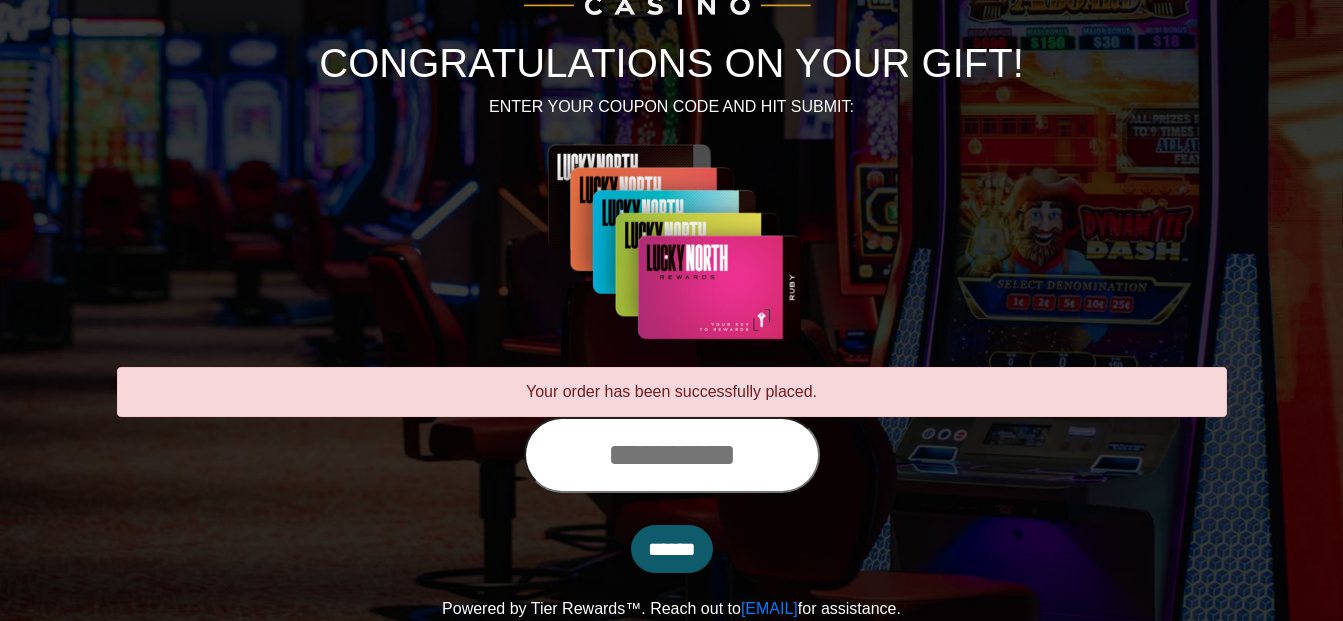 click at bounding box center [672, 455] 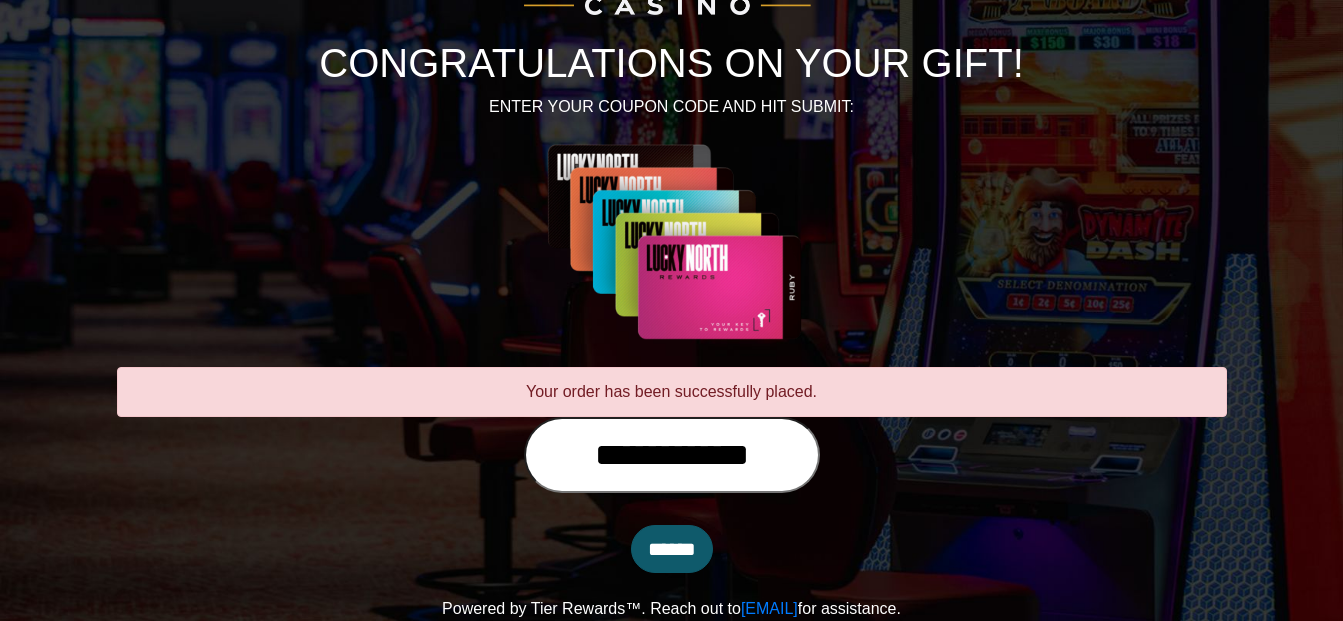 type on "**********" 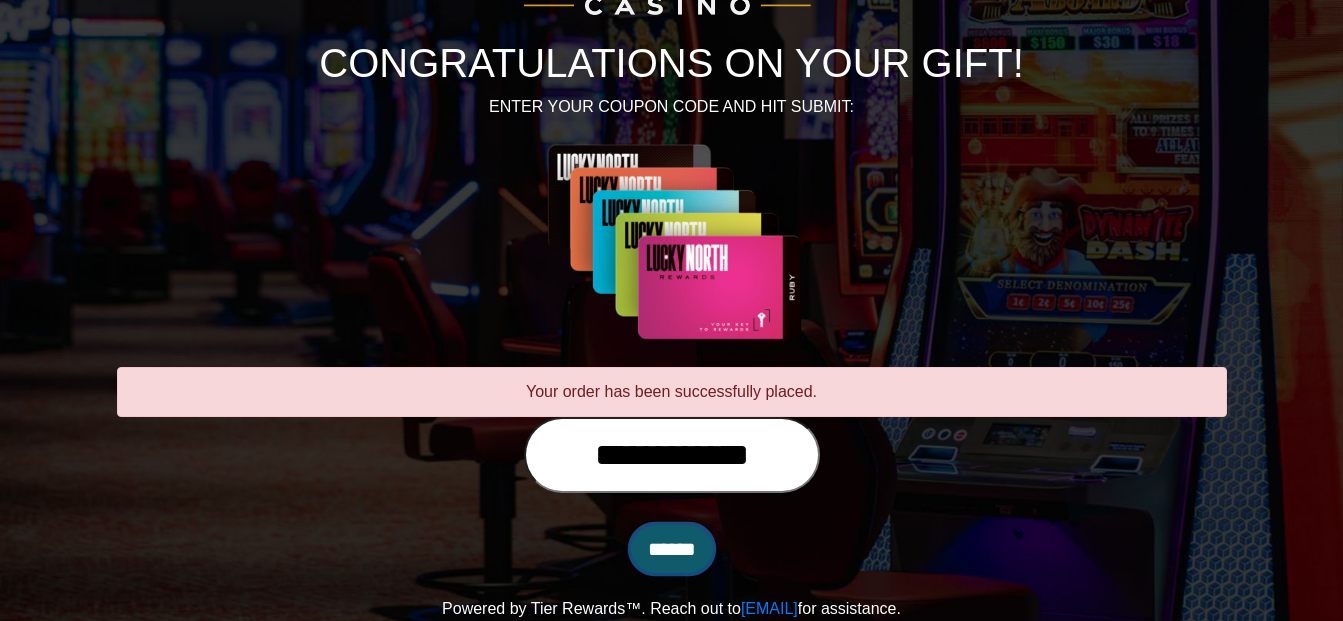 click on "******" at bounding box center (672, 549) 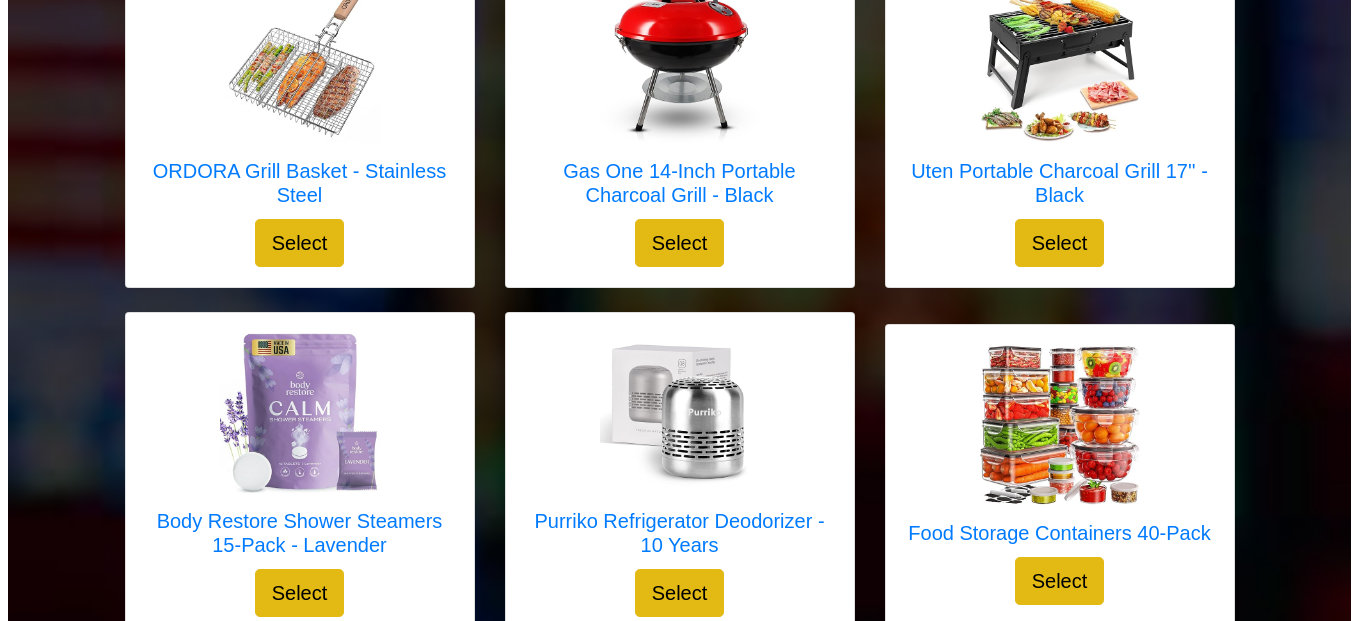 scroll, scrollTop: 2800, scrollLeft: 0, axis: vertical 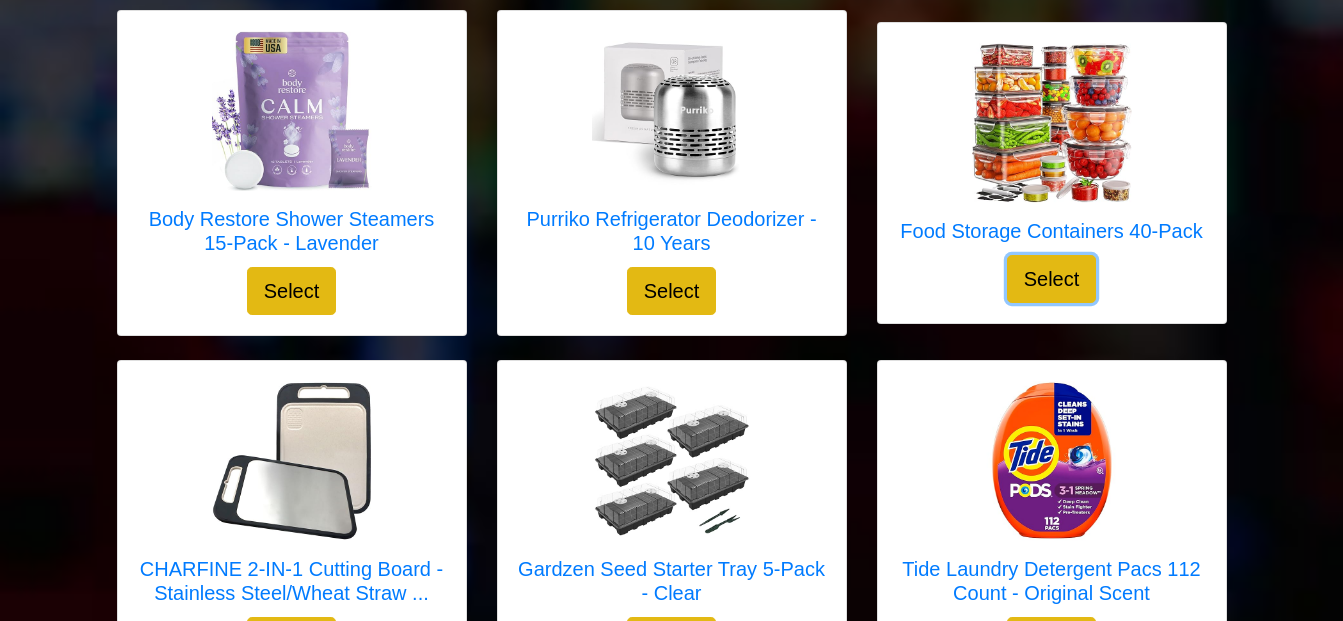 click on "Select" at bounding box center [1052, 279] 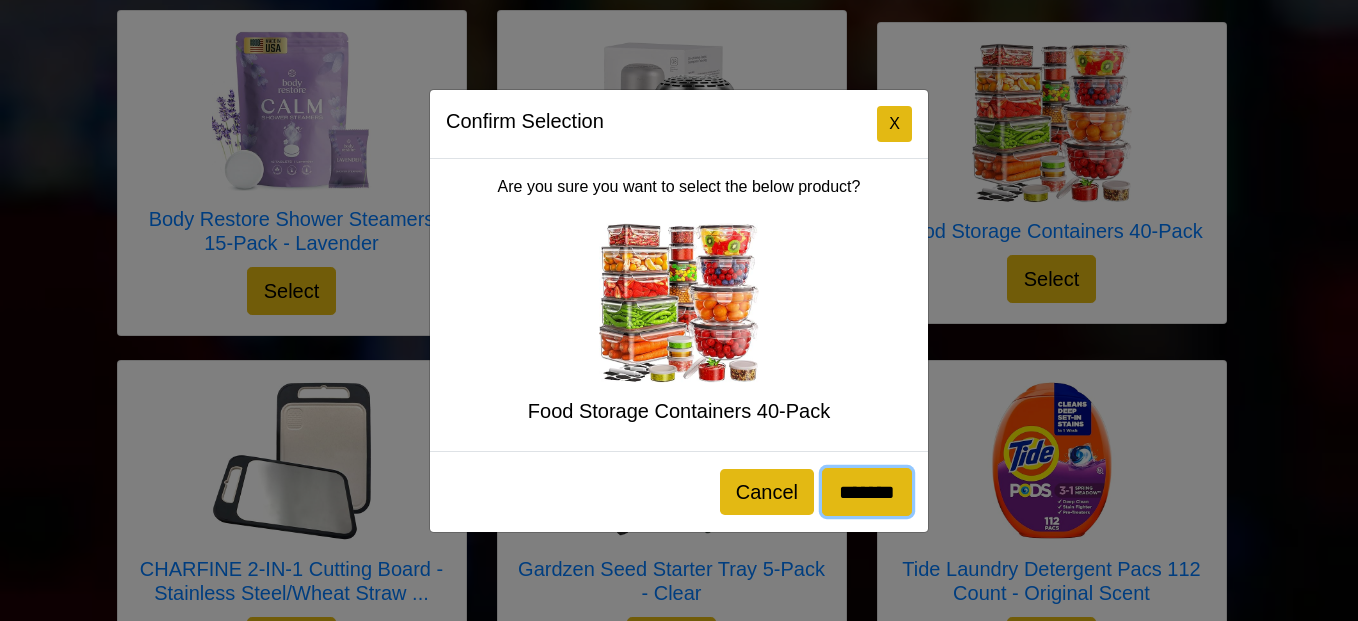 click on "*******" at bounding box center (867, 492) 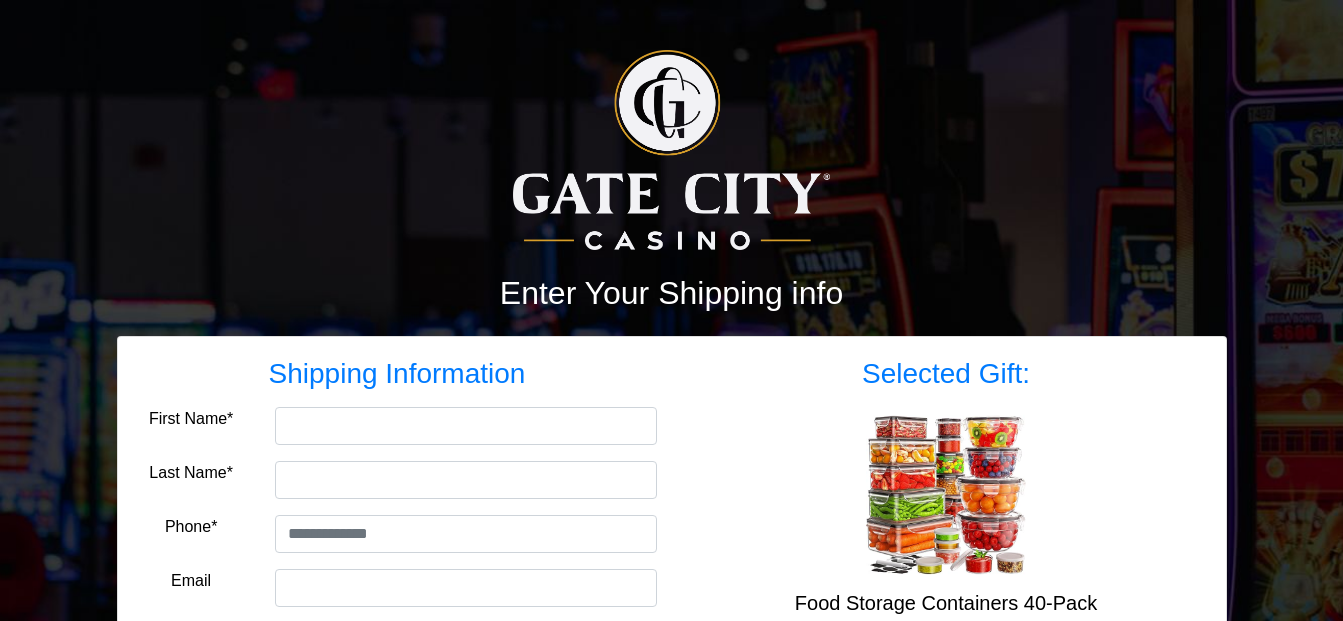 scroll, scrollTop: 200, scrollLeft: 0, axis: vertical 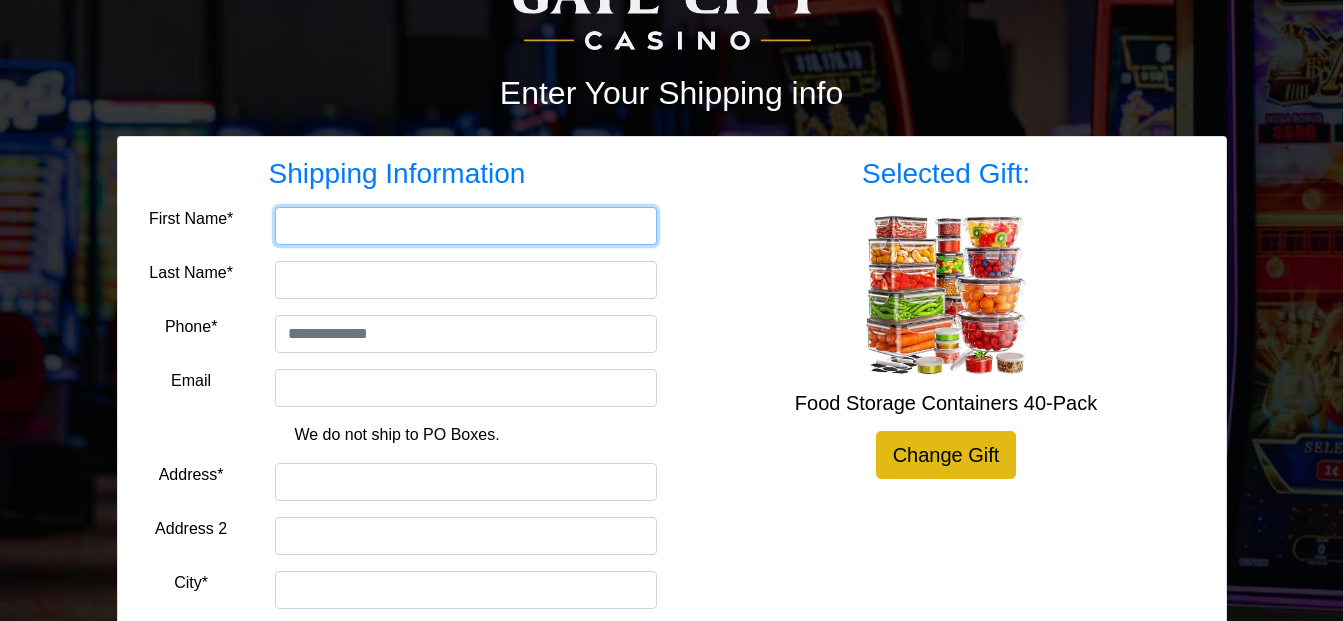 click on "First Name*" at bounding box center [466, 226] 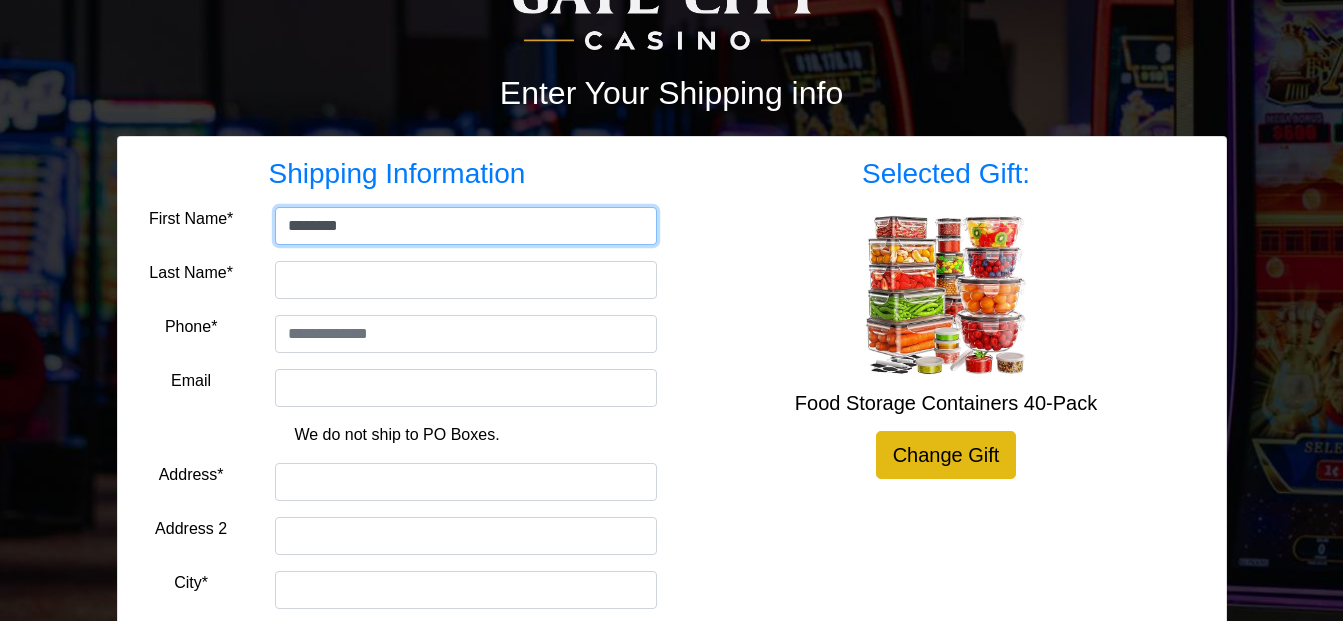 type on "********" 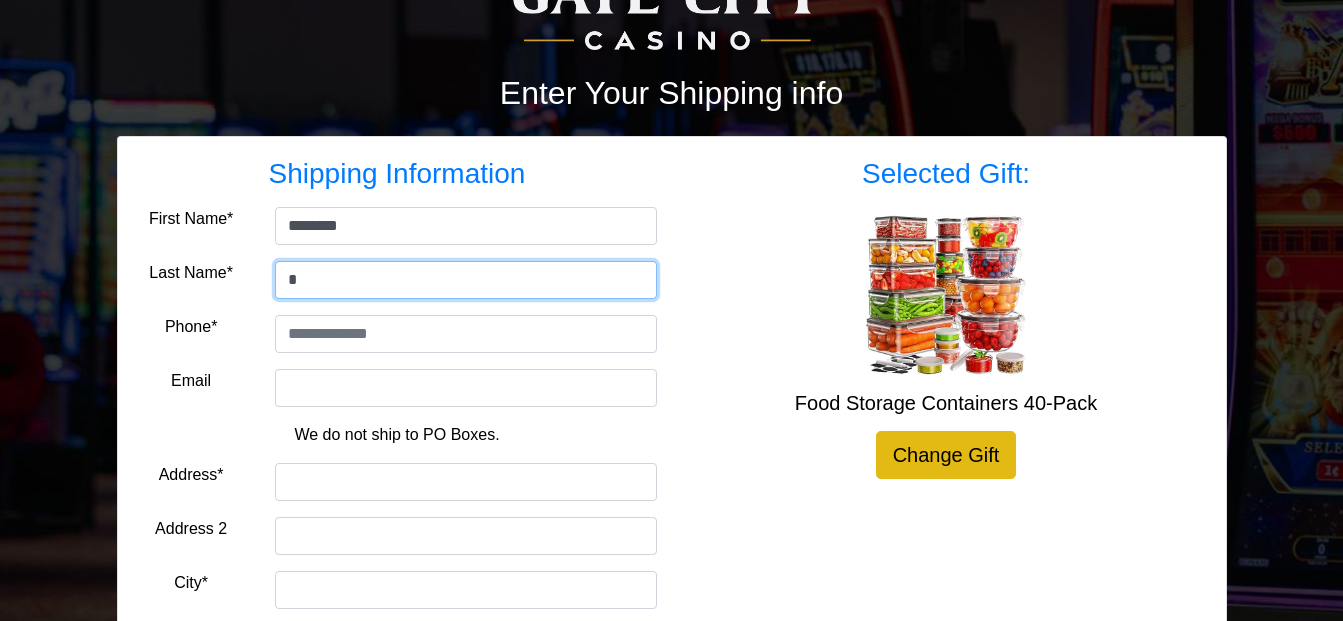 type on "*****" 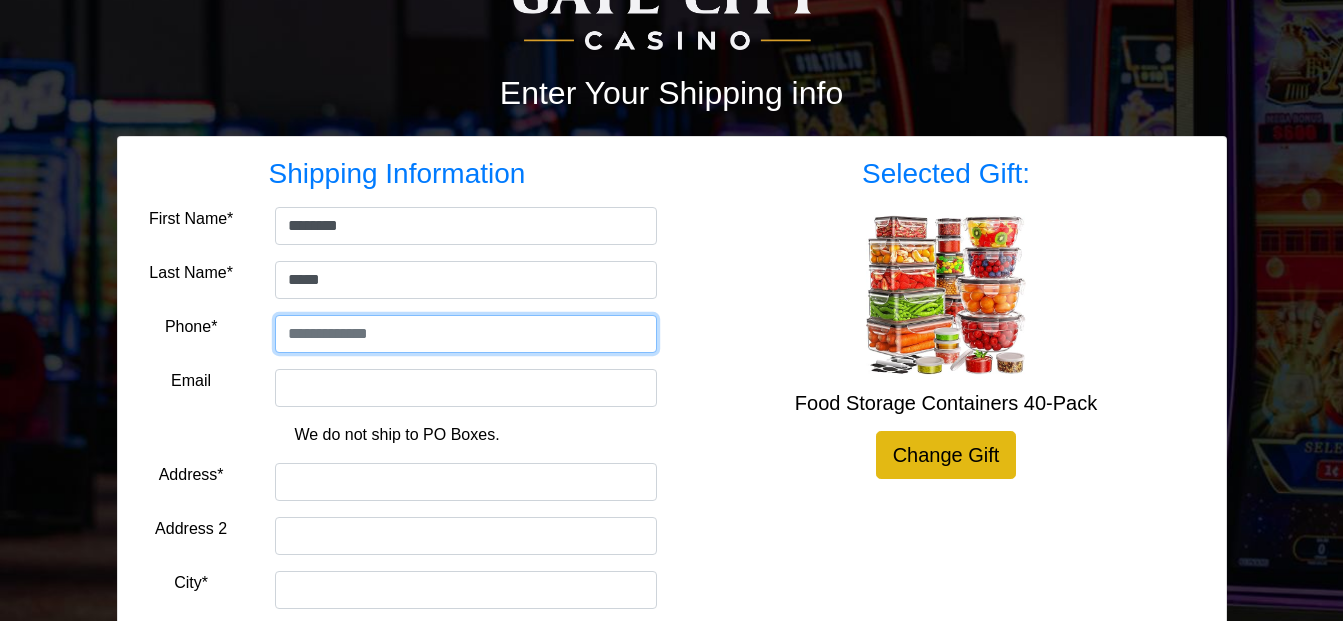 type on "**********" 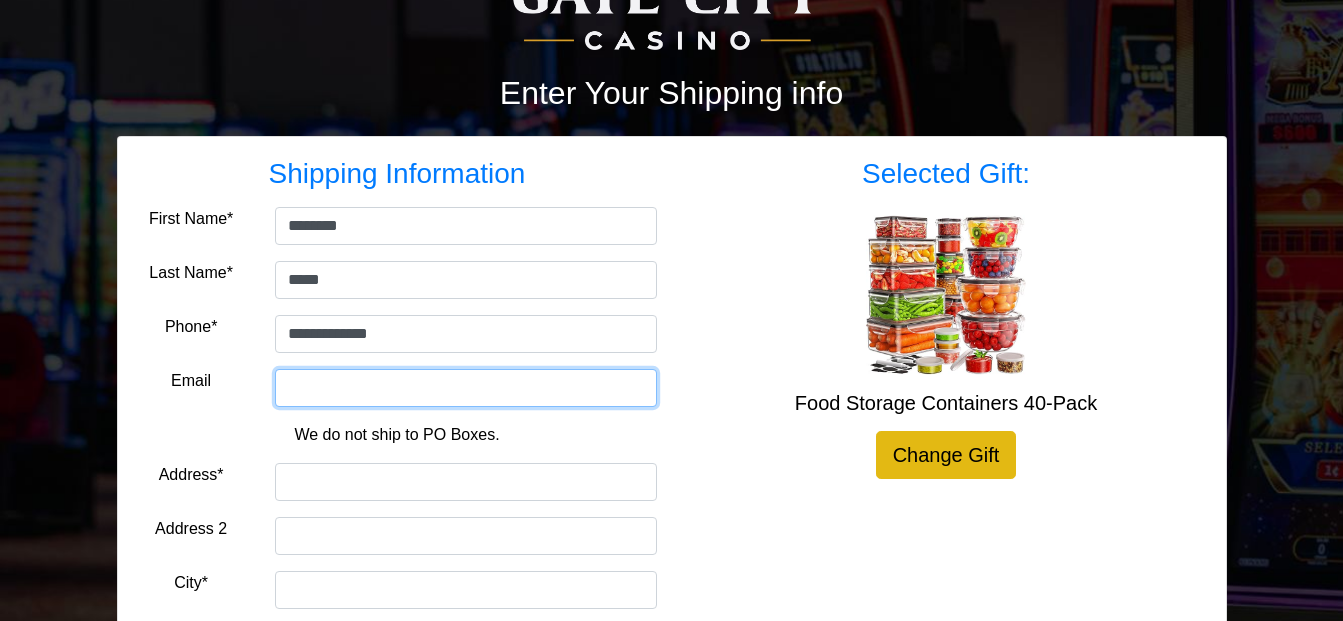 type on "**********" 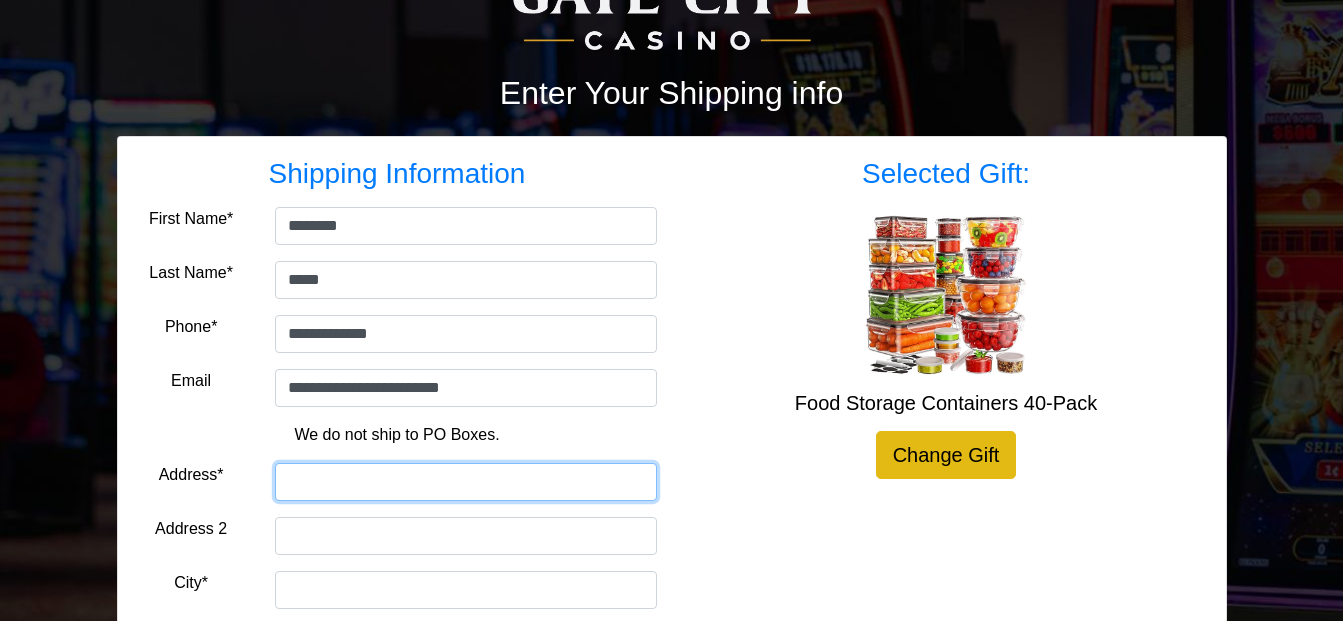 type on "**********" 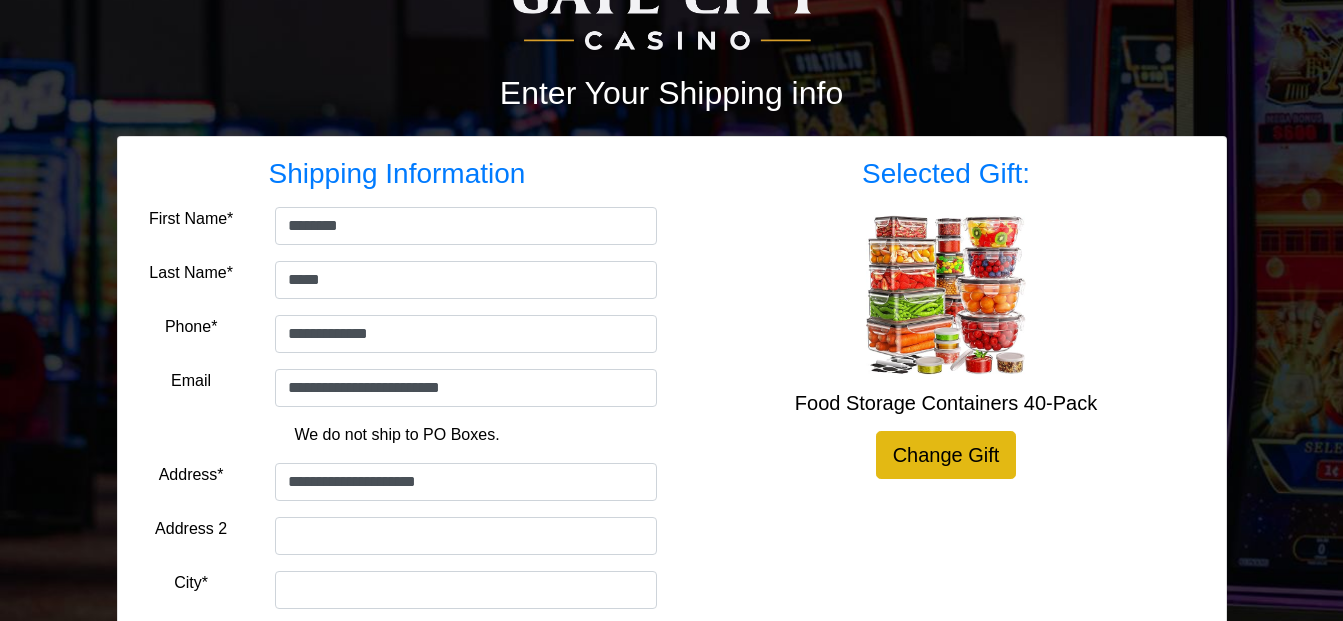 type on "********" 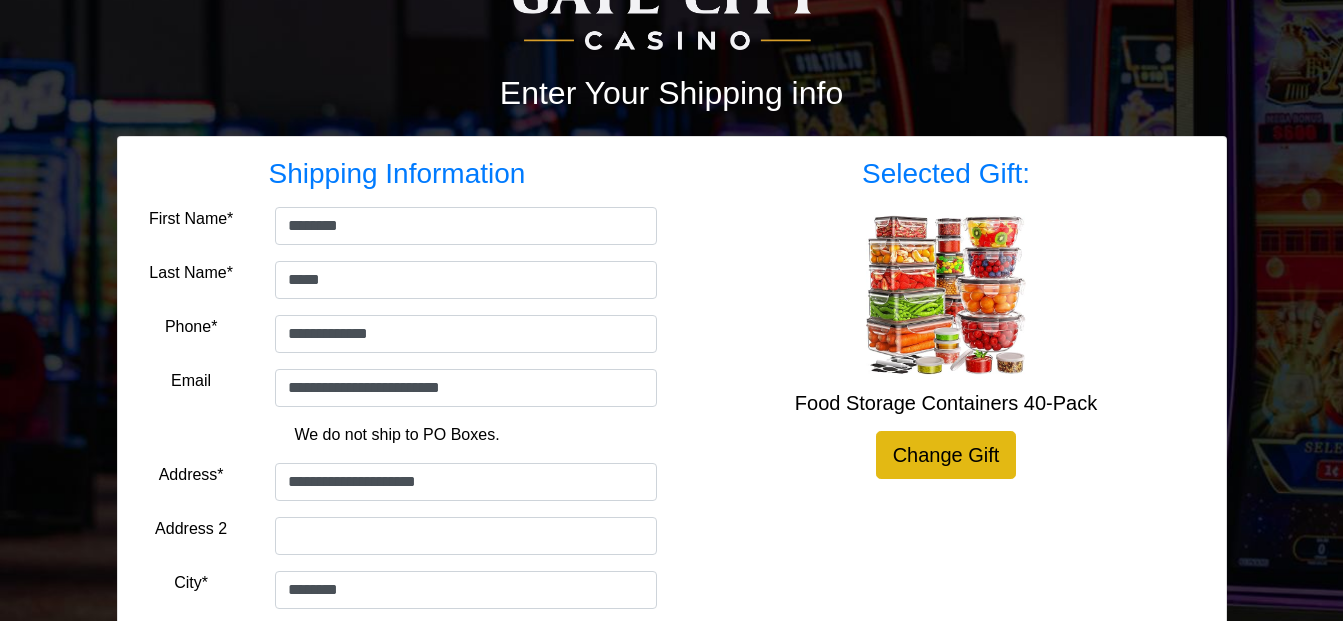select on "**" 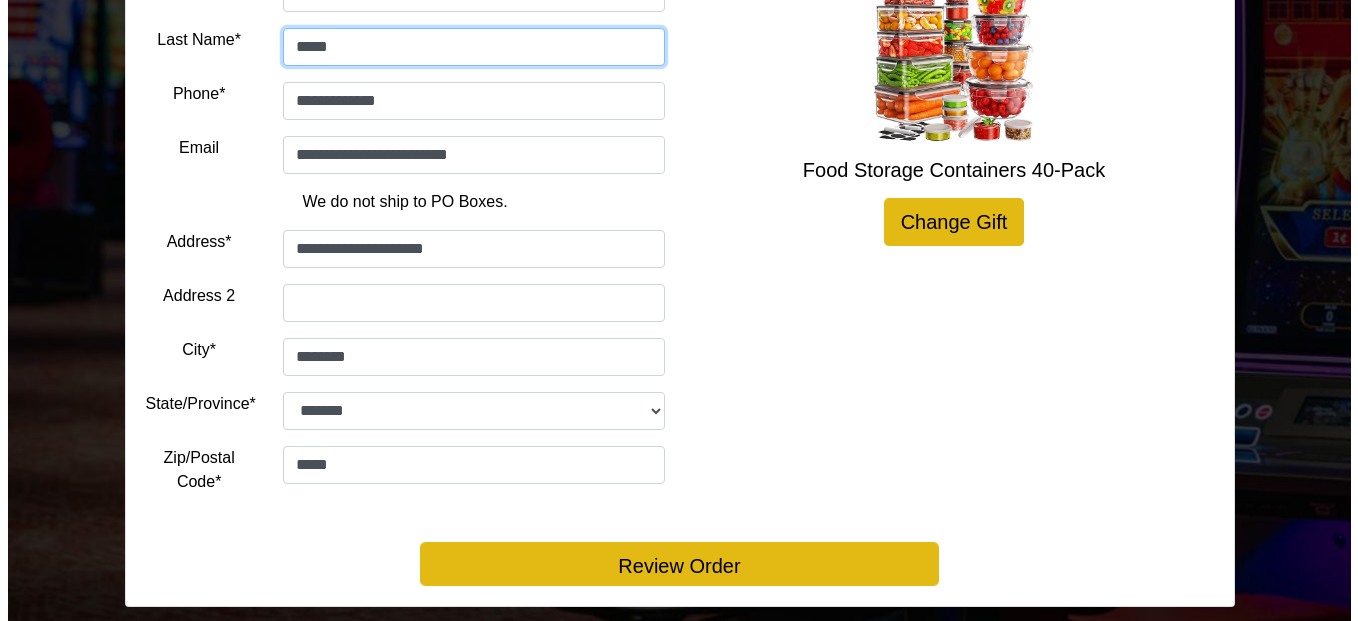 scroll, scrollTop: 467, scrollLeft: 0, axis: vertical 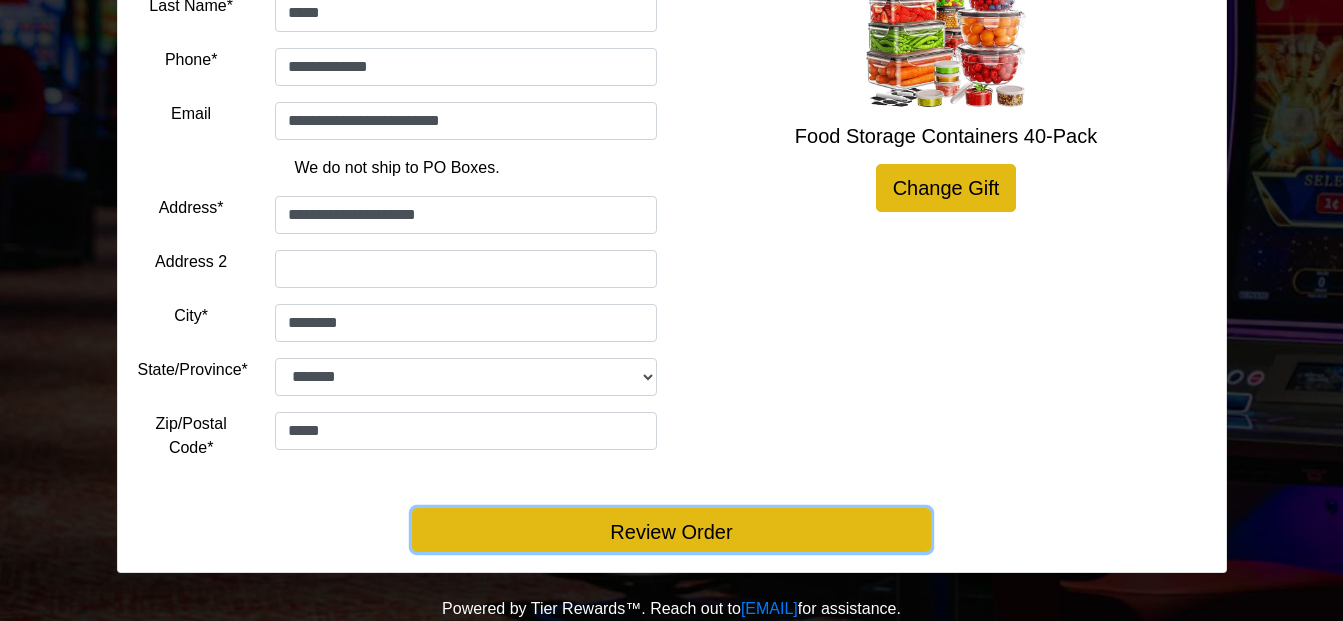 click on "Review Order" at bounding box center [671, 530] 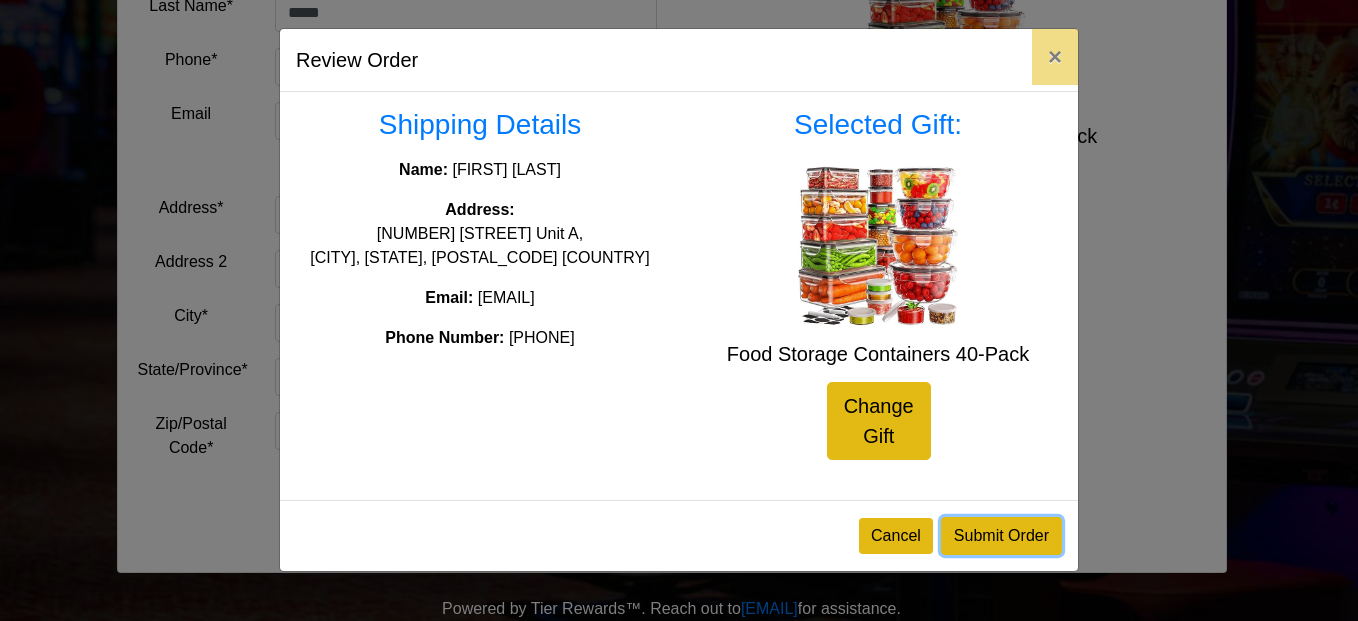 click on "Submit Order" at bounding box center [1001, 536] 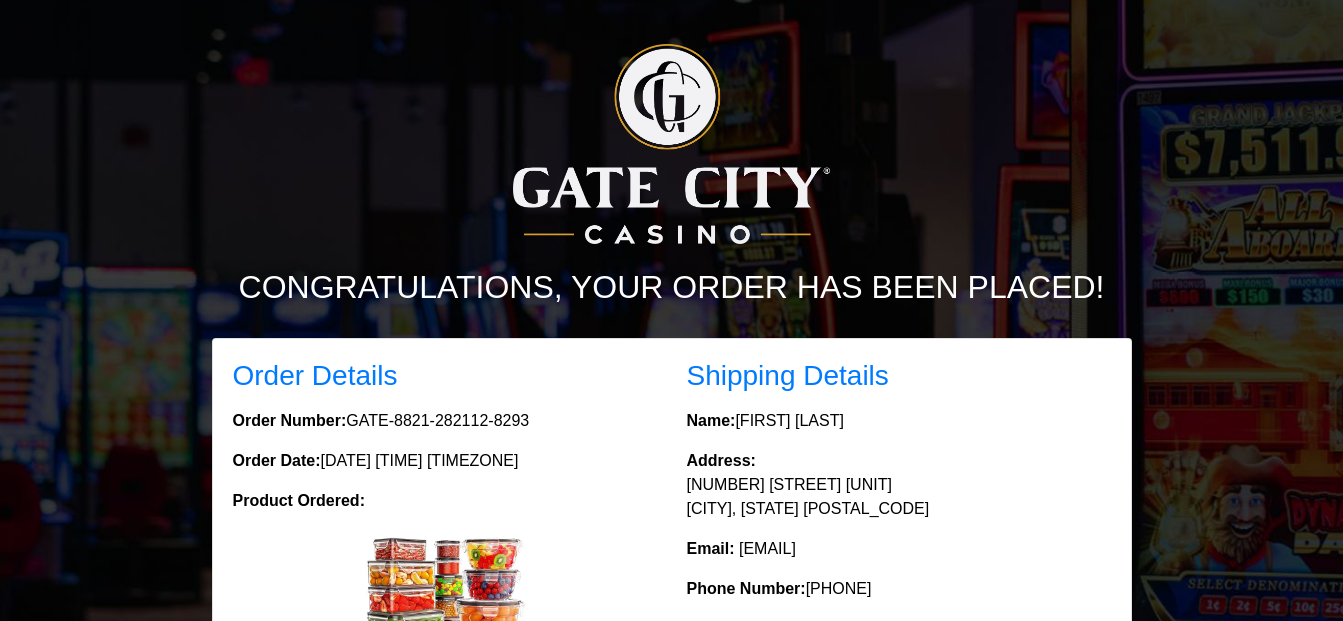 scroll, scrollTop: 0, scrollLeft: 0, axis: both 